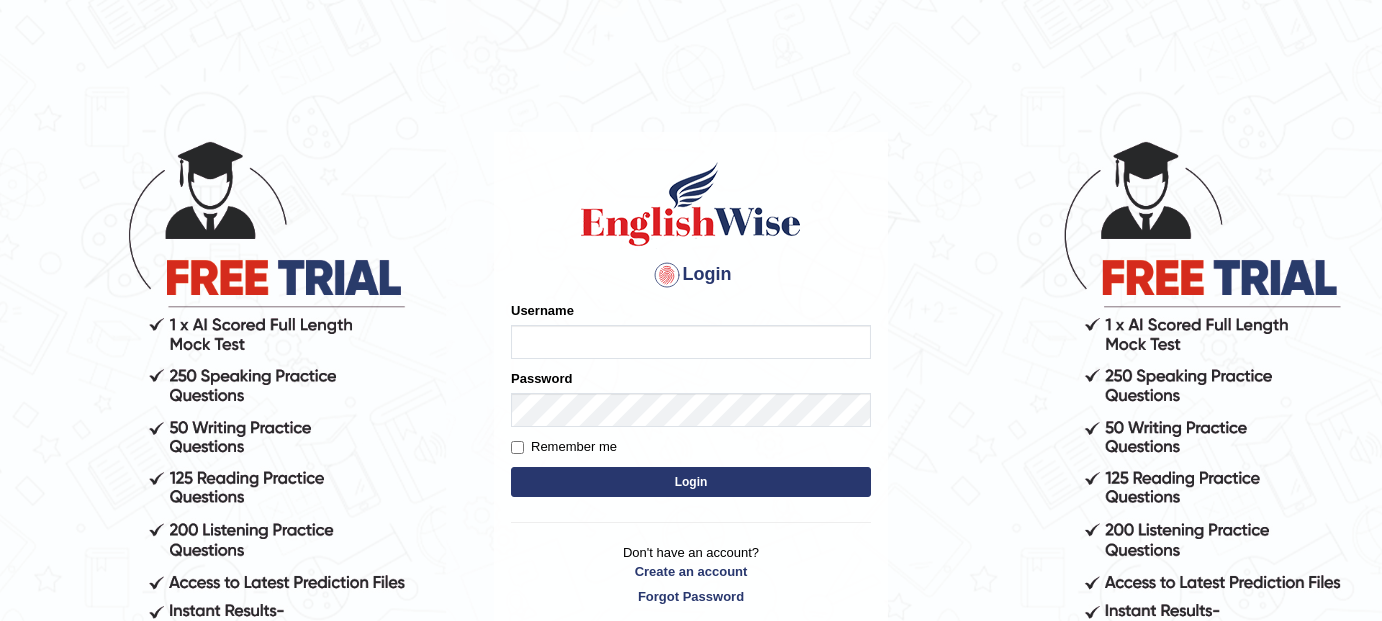 scroll, scrollTop: 0, scrollLeft: 0, axis: both 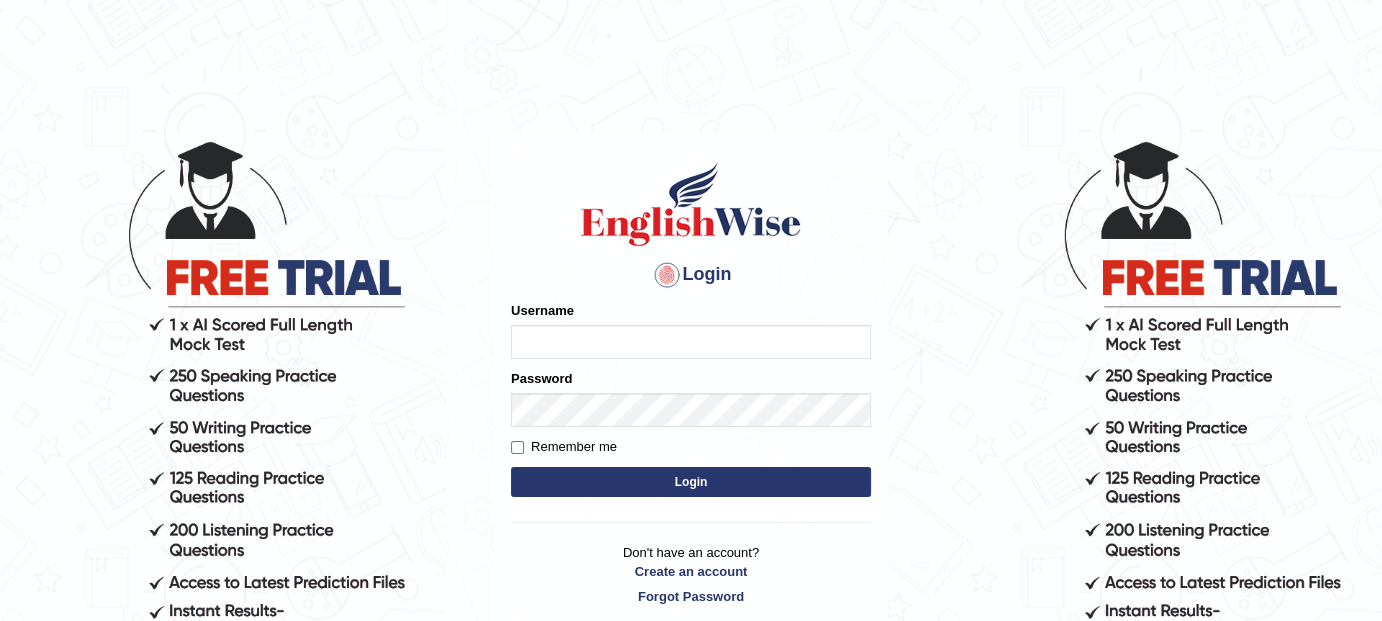 click on "Username" at bounding box center (691, 342) 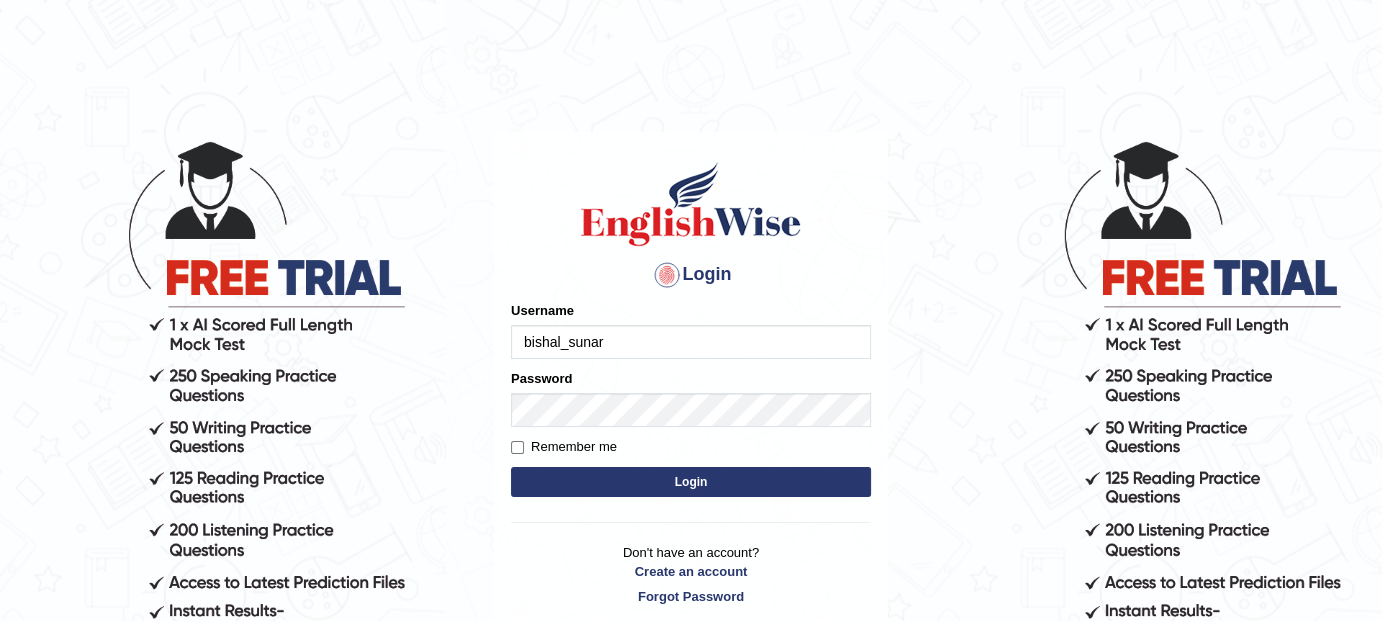 type on "bishal_sunar" 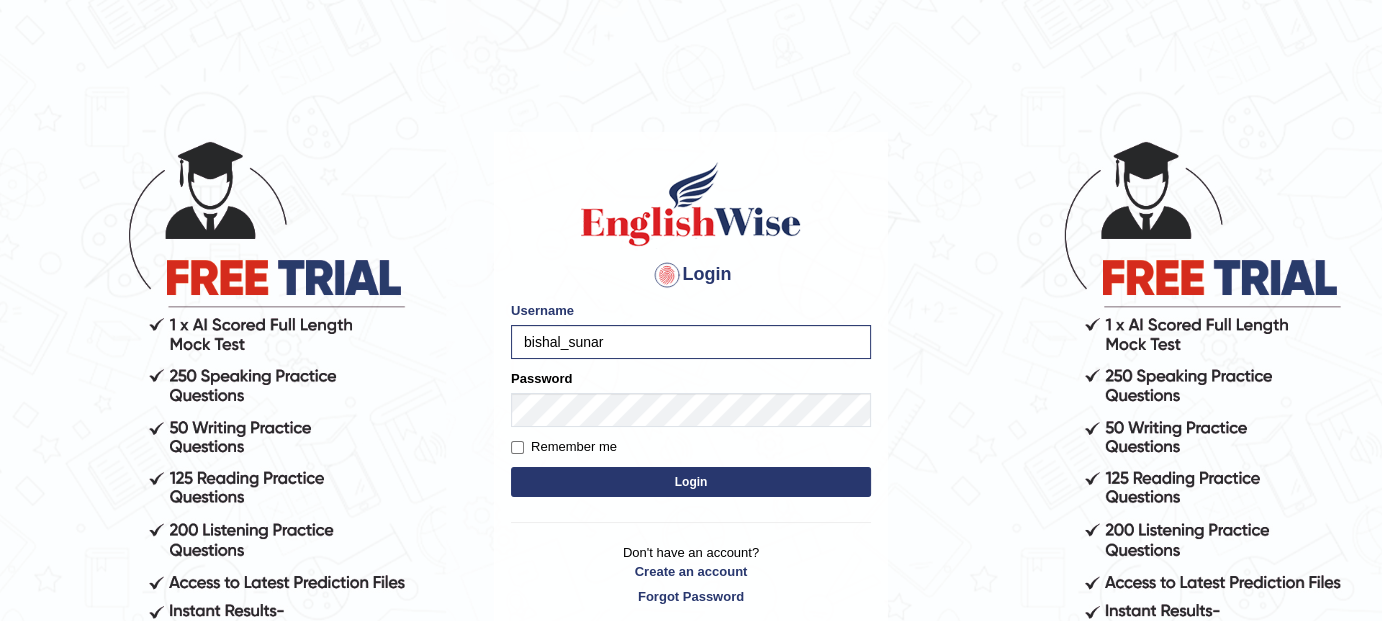 click on "Login" at bounding box center [691, 482] 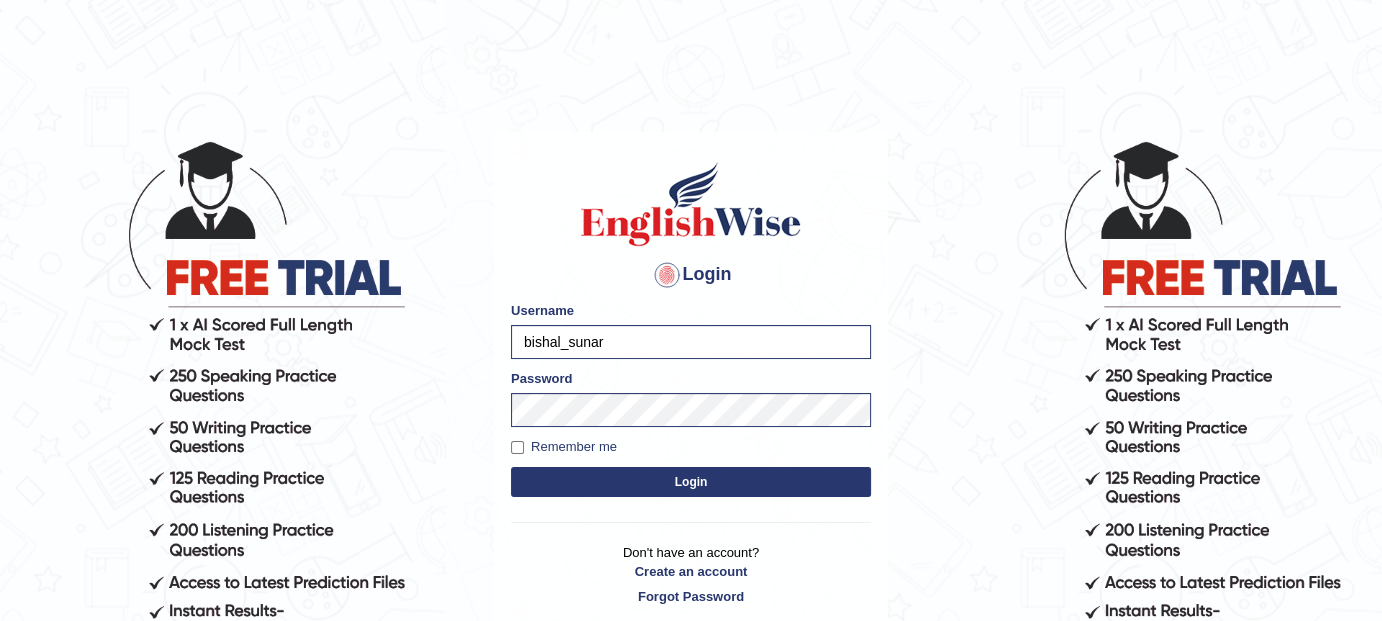 click on "Login" at bounding box center (691, 482) 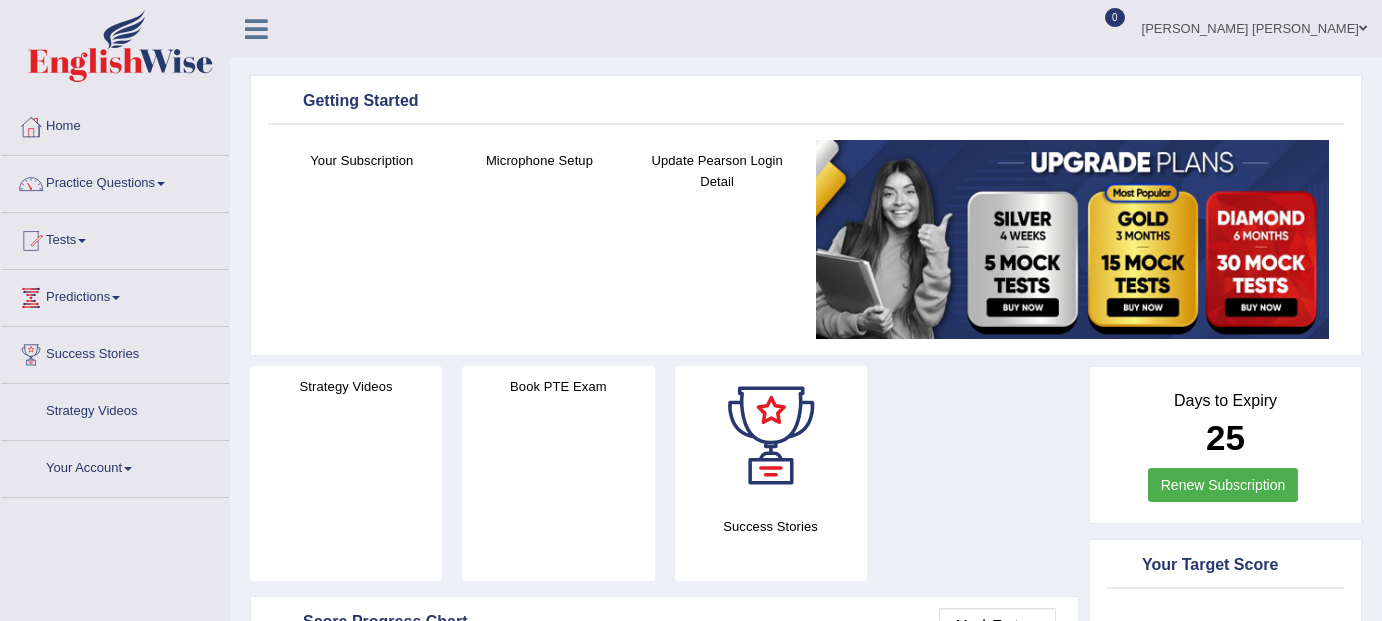 scroll, scrollTop: 0, scrollLeft: 0, axis: both 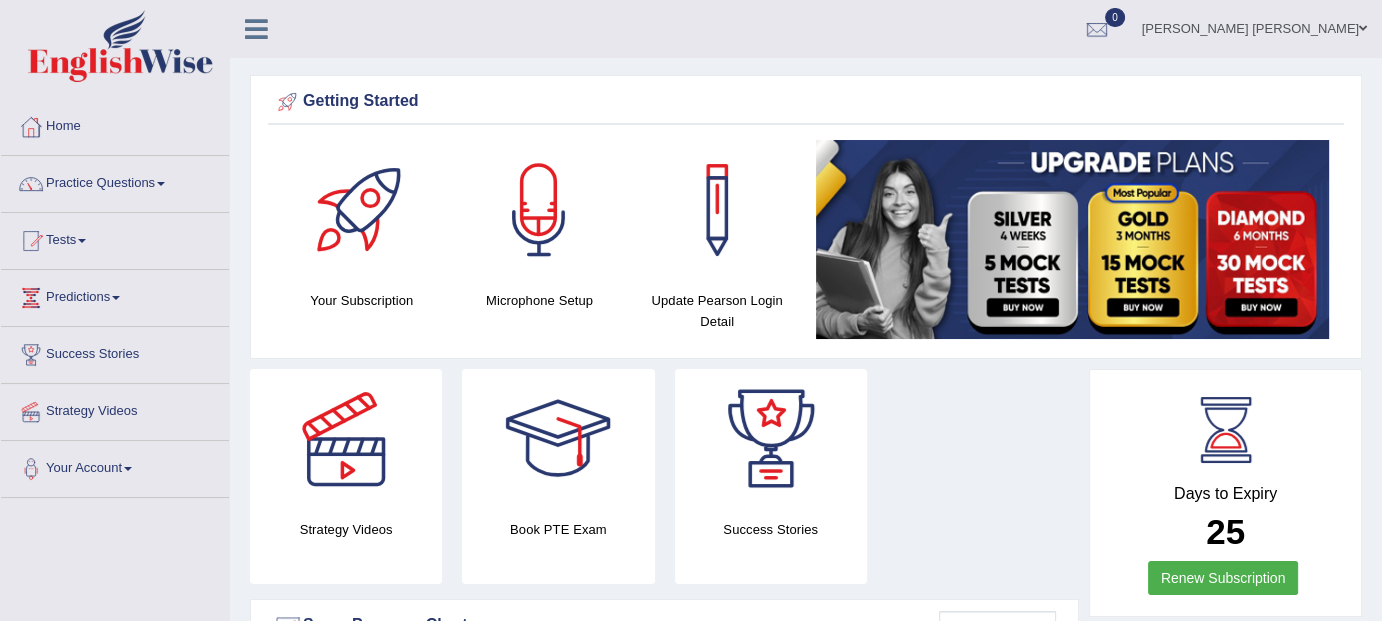 drag, startPoint x: 0, startPoint y: 0, endPoint x: 650, endPoint y: 475, distance: 805.06213 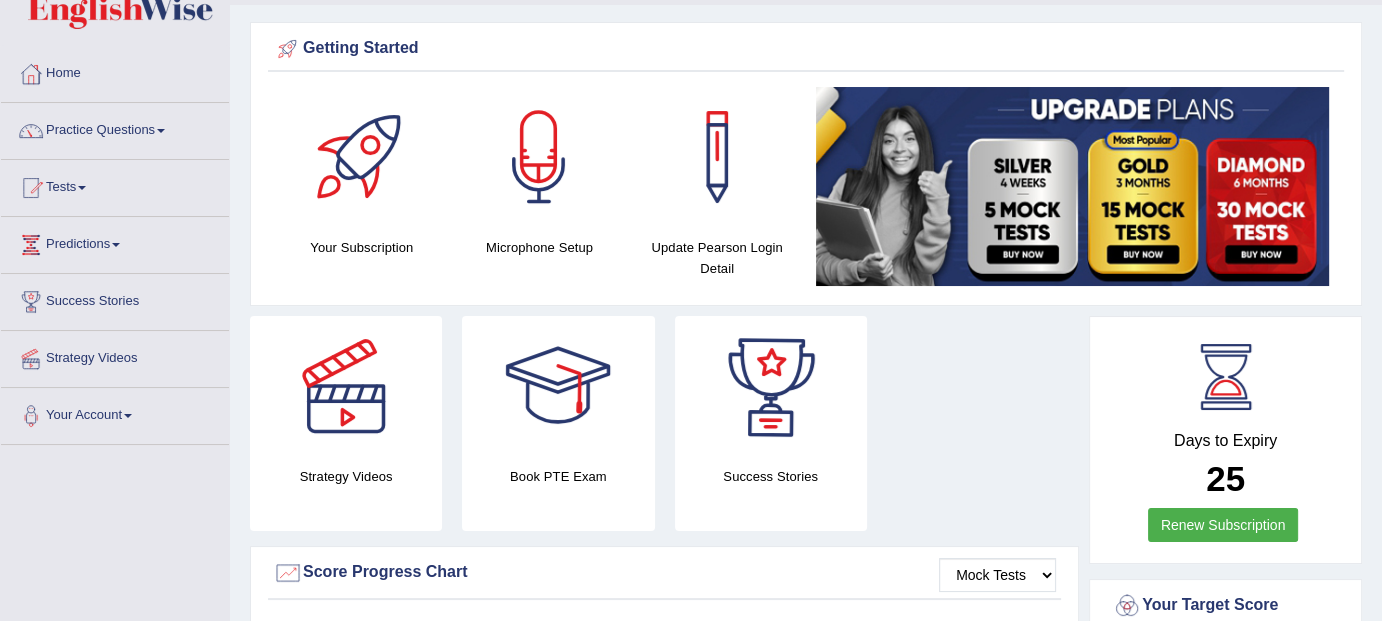 scroll, scrollTop: 0, scrollLeft: 0, axis: both 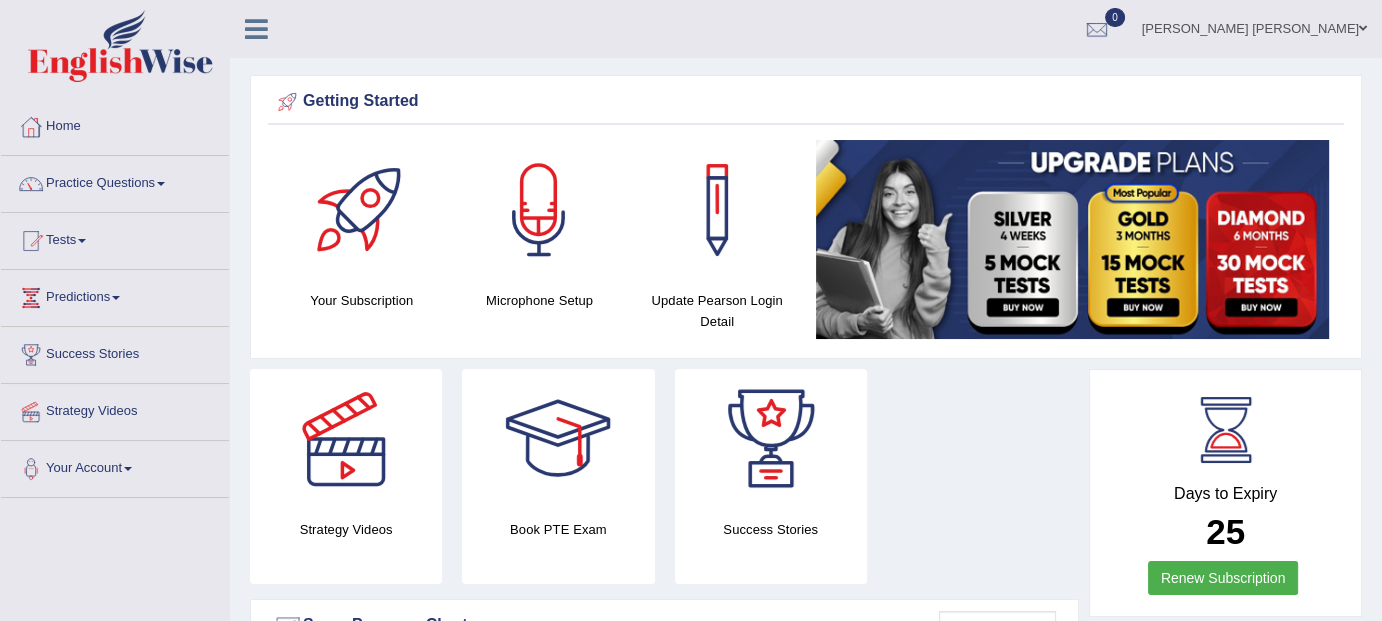 click on "Home" at bounding box center (115, 124) 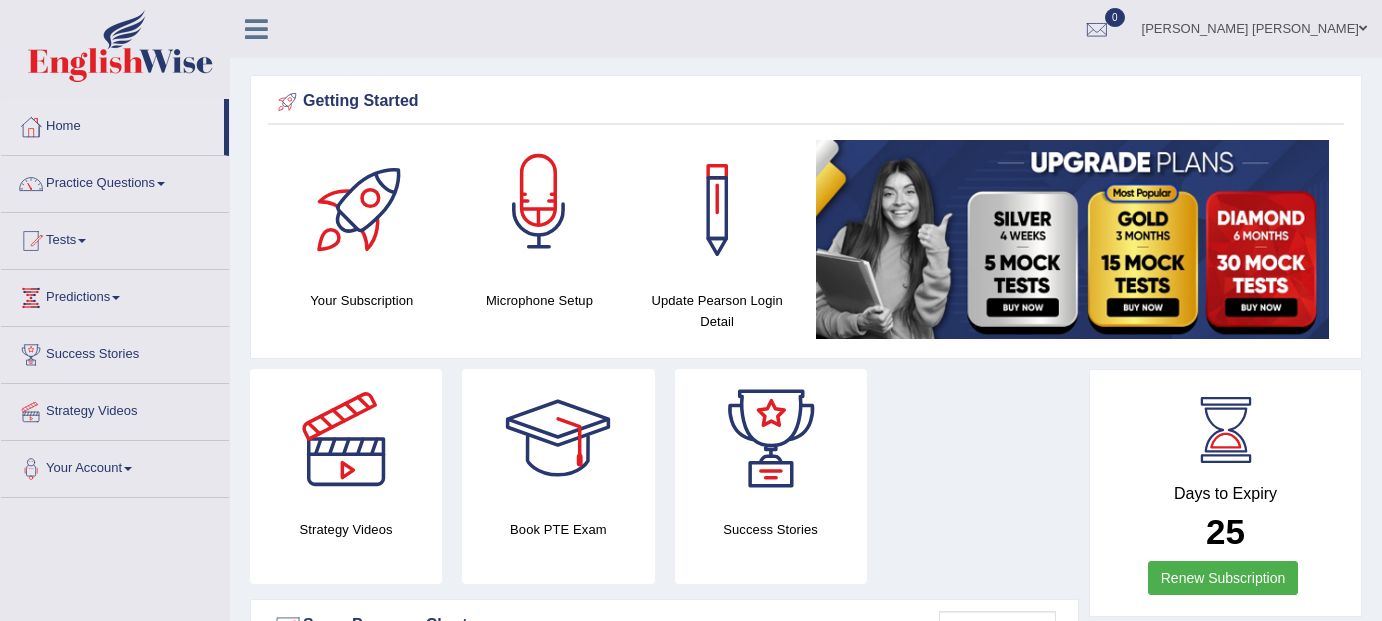 scroll, scrollTop: 0, scrollLeft: 0, axis: both 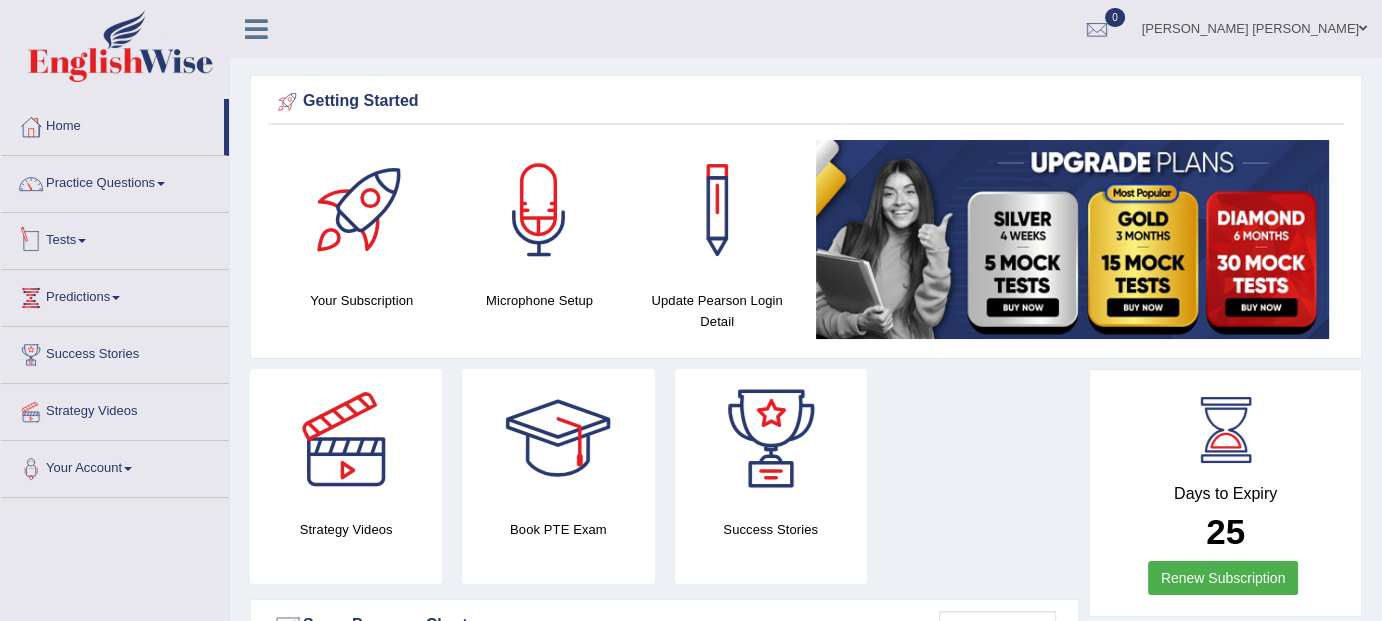 click on "Tests" at bounding box center (115, 238) 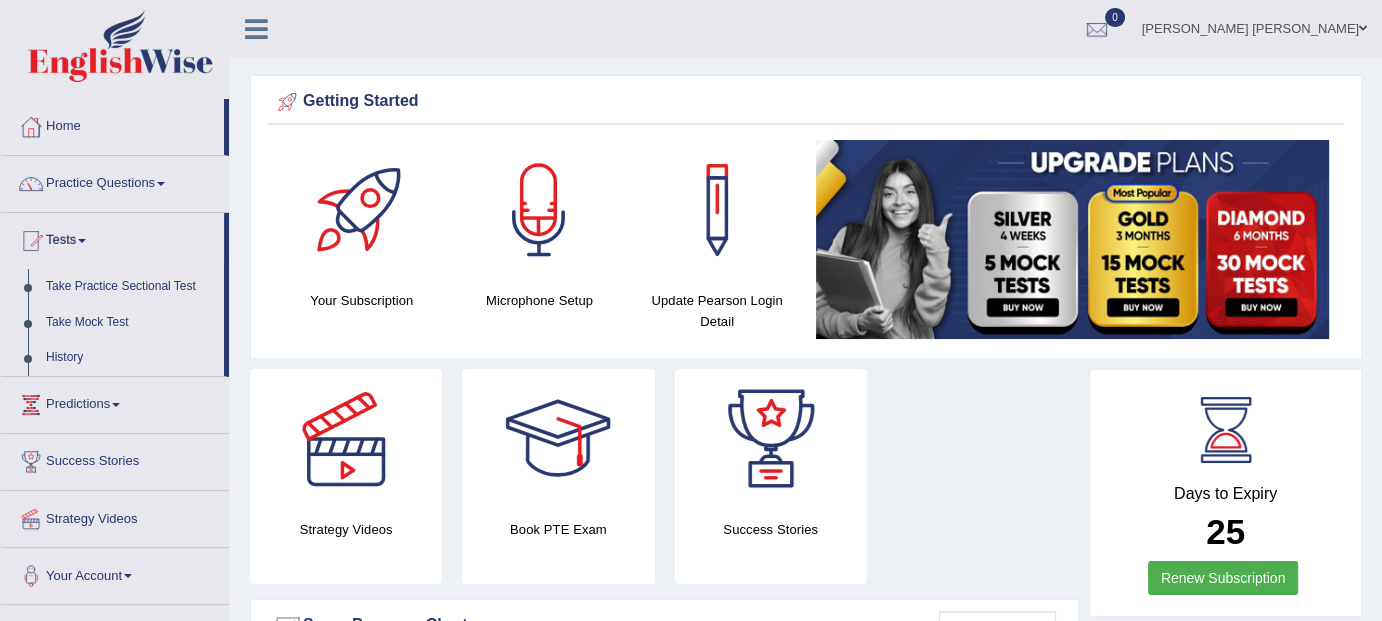 click on "Take Mock Test" at bounding box center [130, 323] 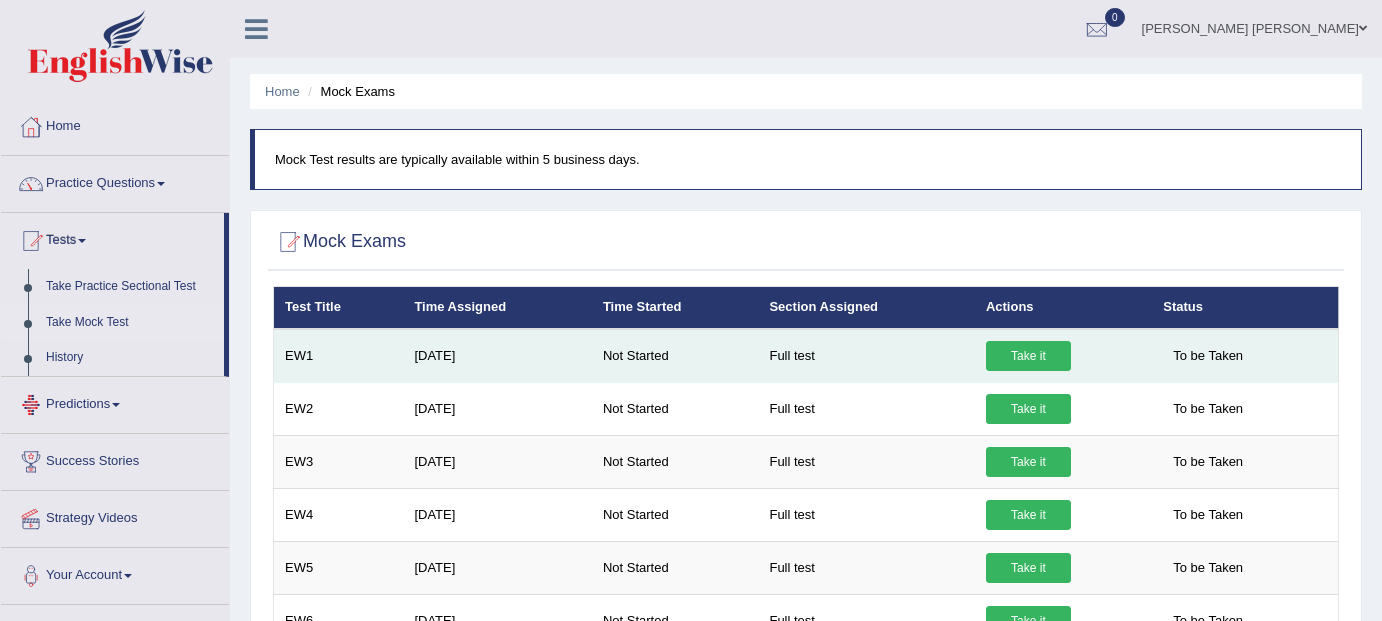 scroll, scrollTop: 0, scrollLeft: 0, axis: both 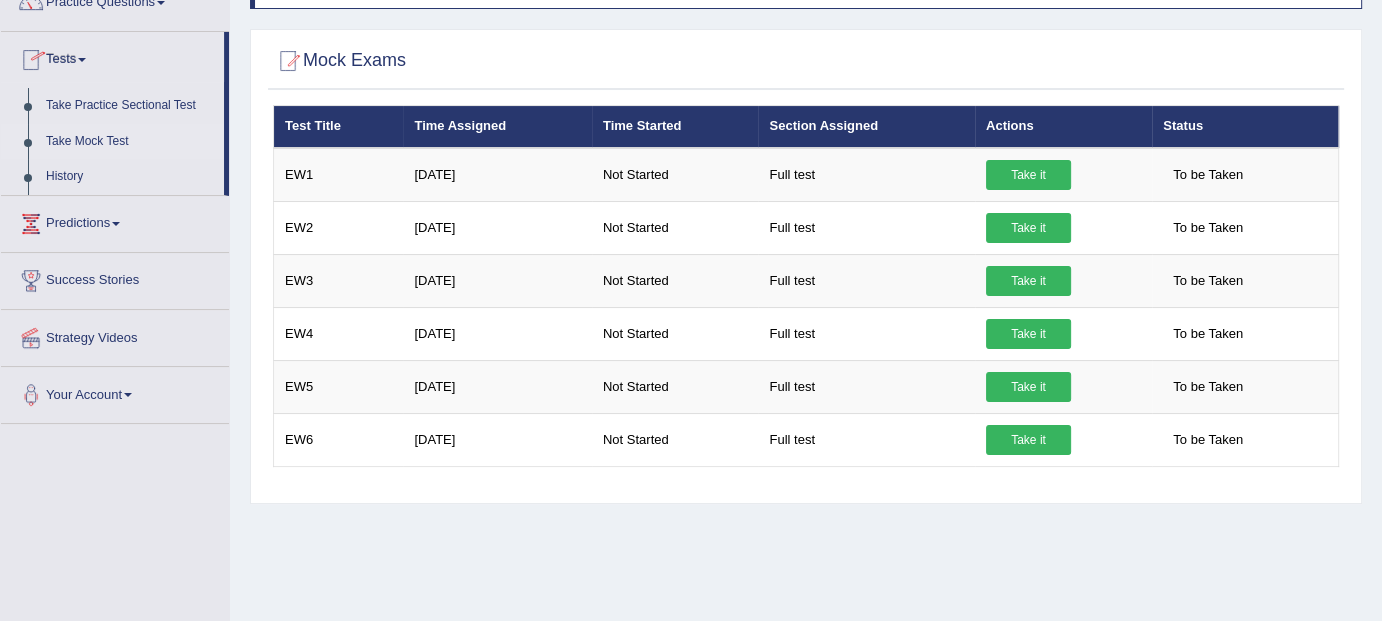 click on "Tests" at bounding box center [112, 57] 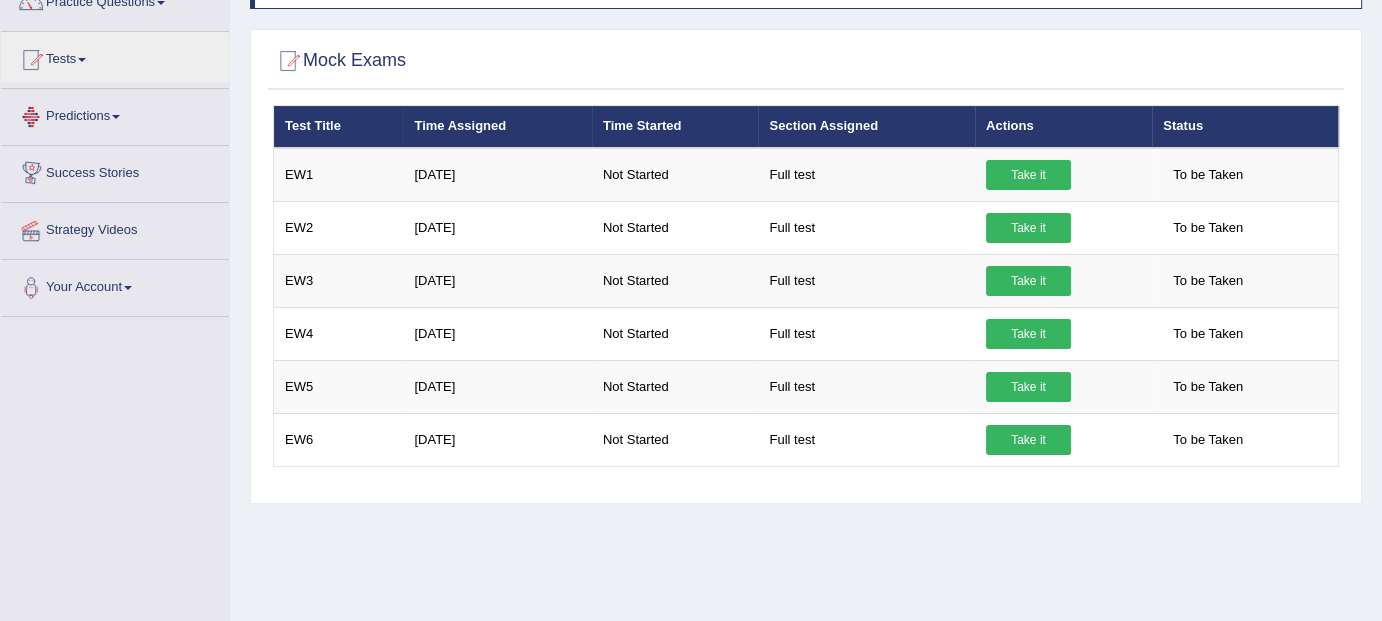 scroll, scrollTop: 0, scrollLeft: 0, axis: both 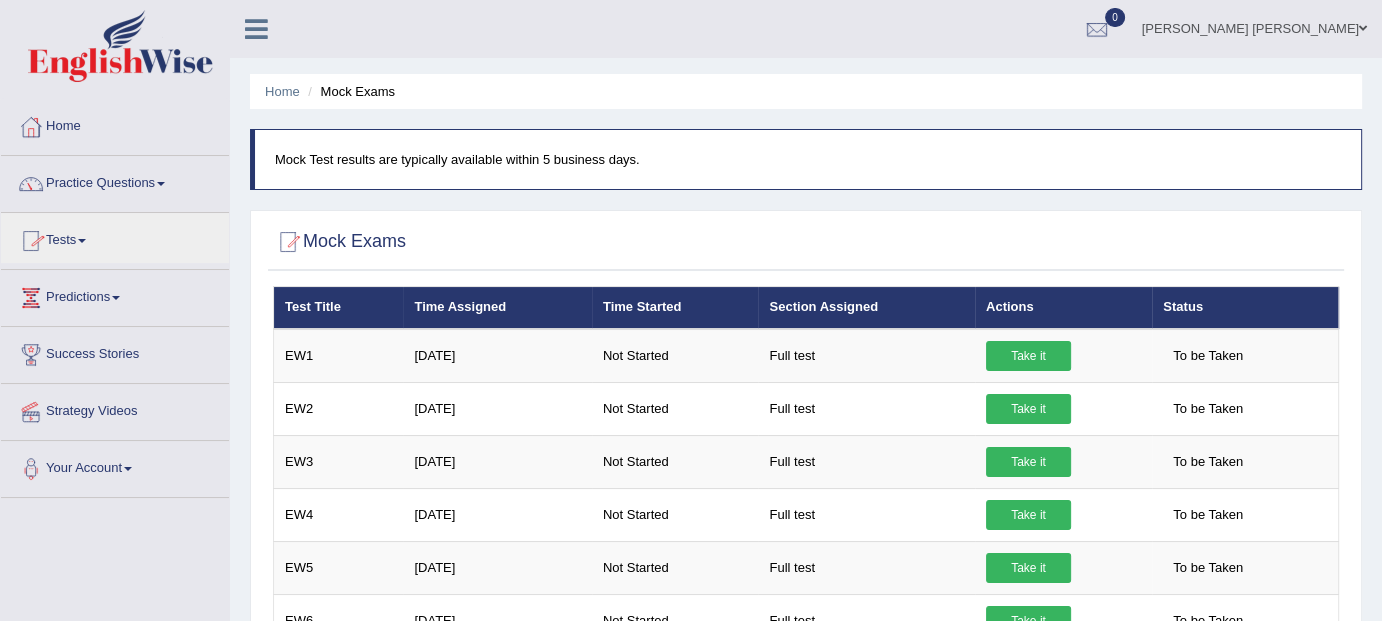 click on "Mock Exams" at bounding box center [349, 91] 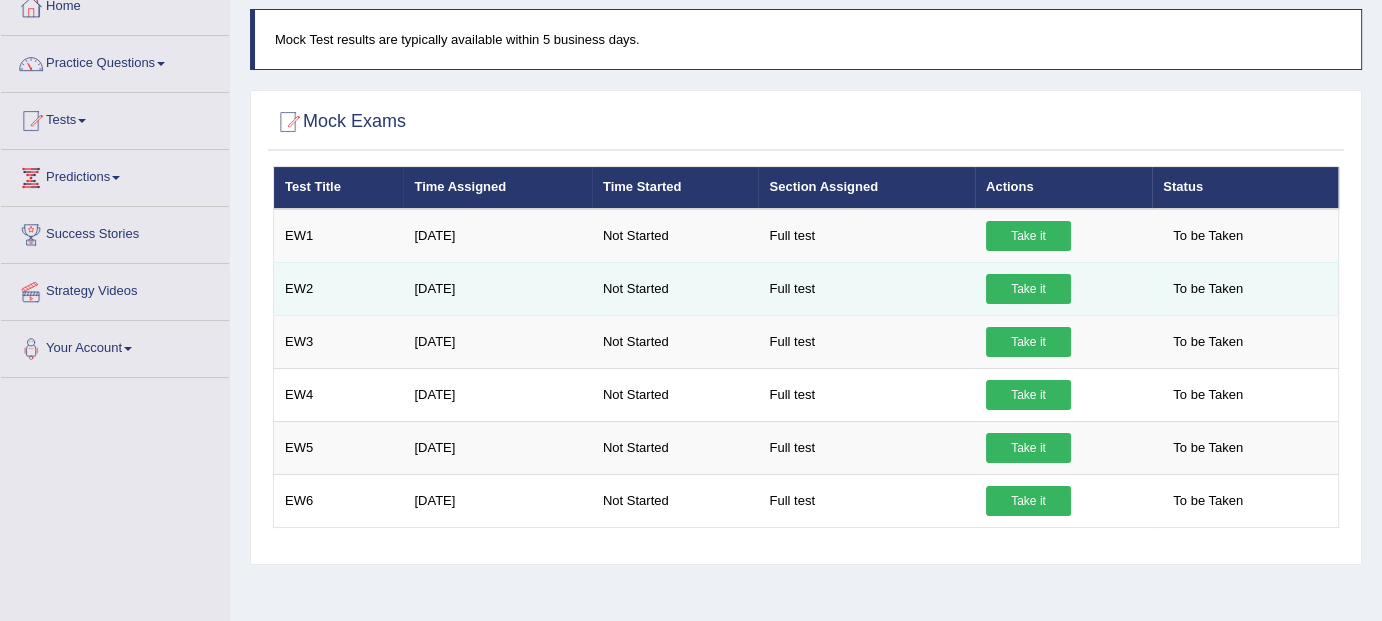 scroll, scrollTop: 122, scrollLeft: 0, axis: vertical 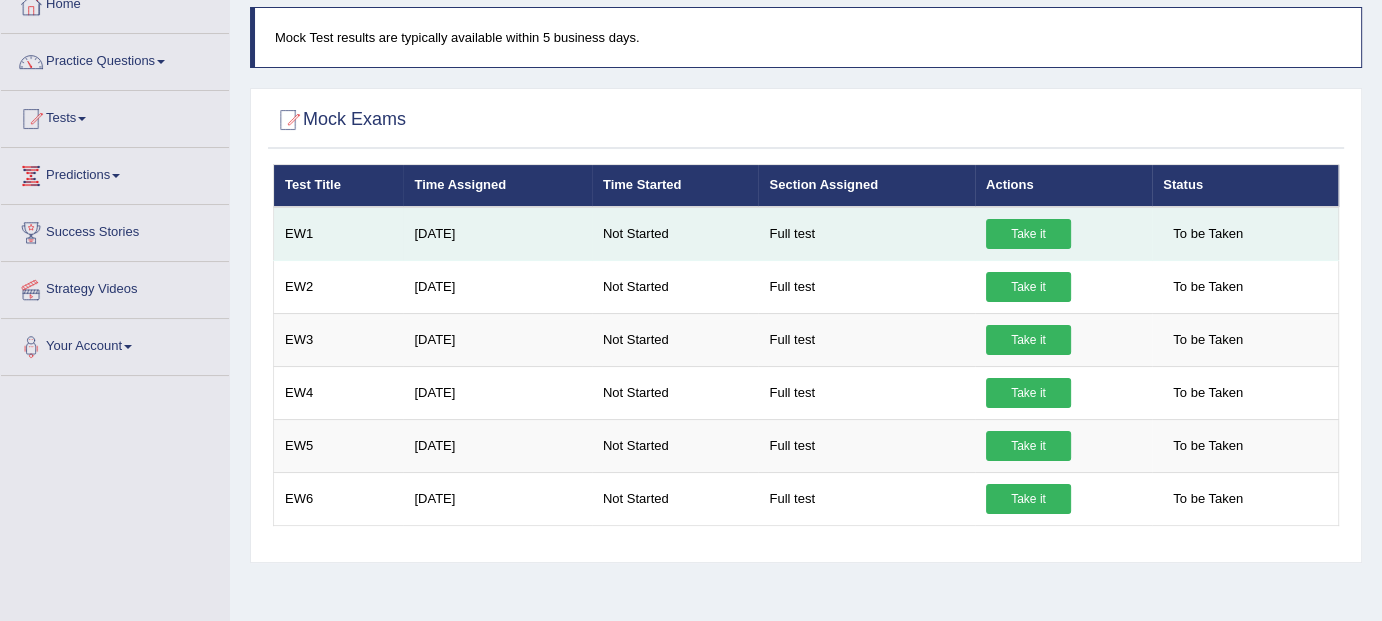click on "To be Taken" at bounding box center (1208, 234) 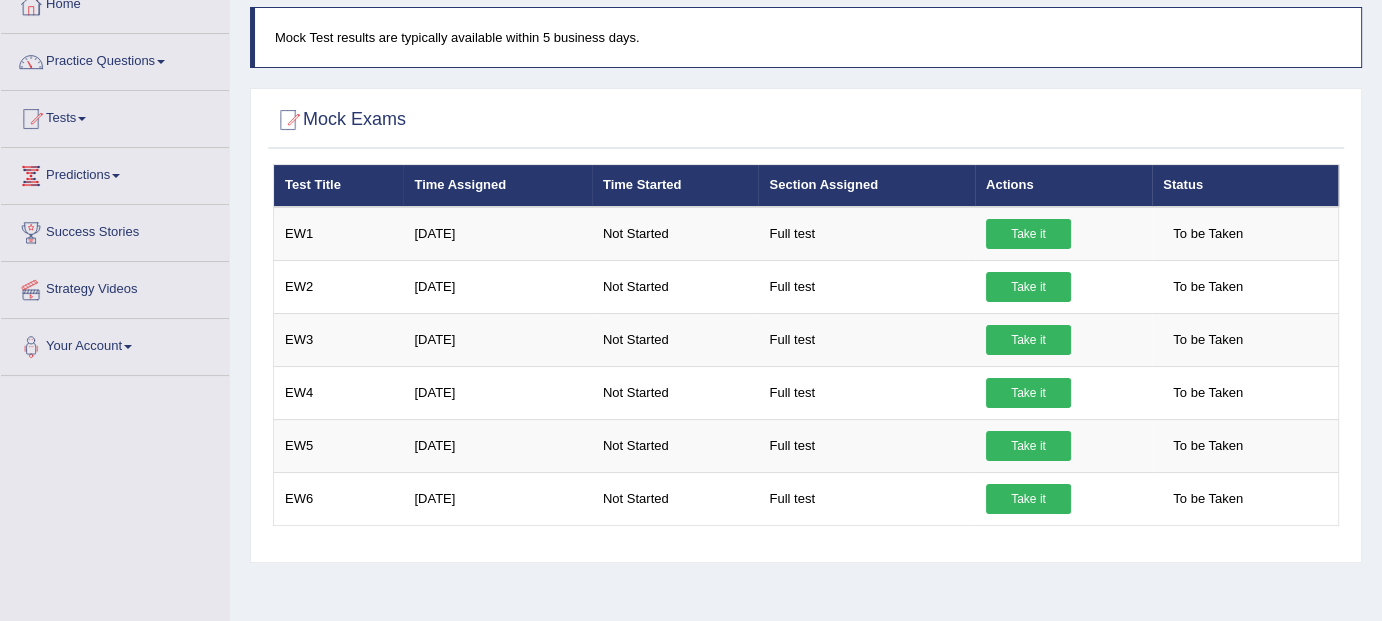 click on "Mock Exams
×
Have you watched our instructional video on how to take a Mock Test?
No, I want to see it
Yes, I have seen that and want to undertake the mock exam now
× × No, I want to see it" at bounding box center (806, 325) 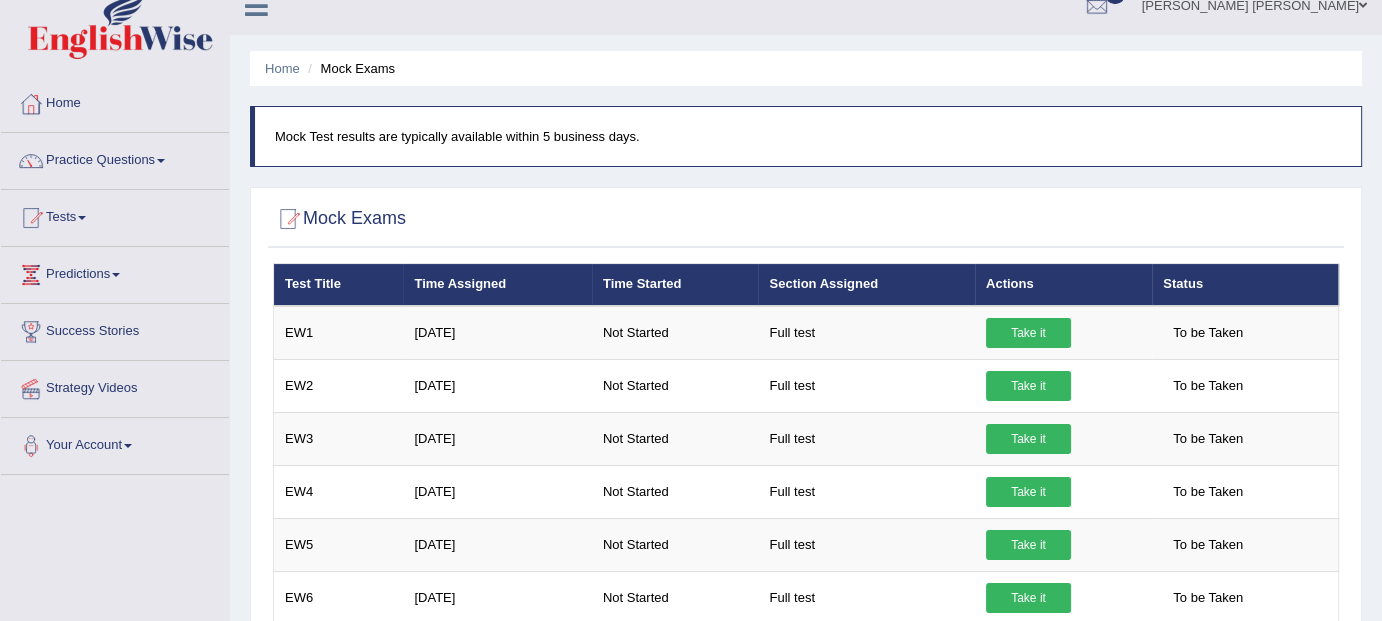 scroll, scrollTop: 0, scrollLeft: 0, axis: both 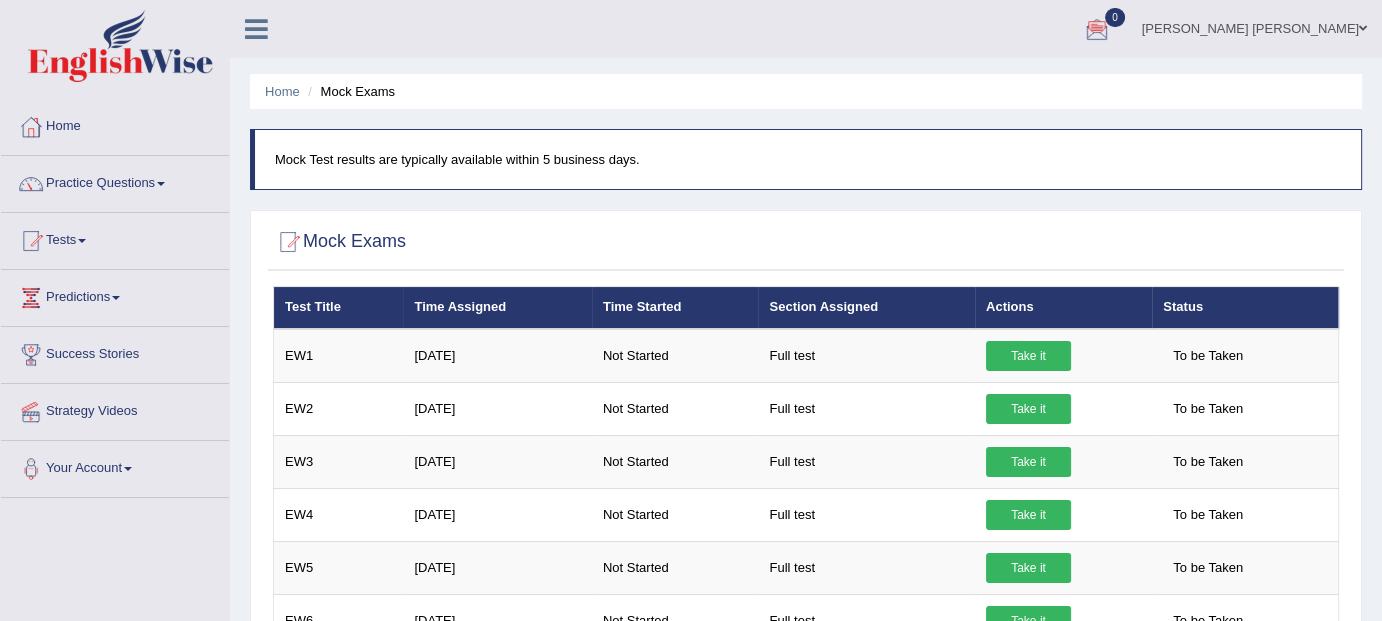 click at bounding box center (1097, 30) 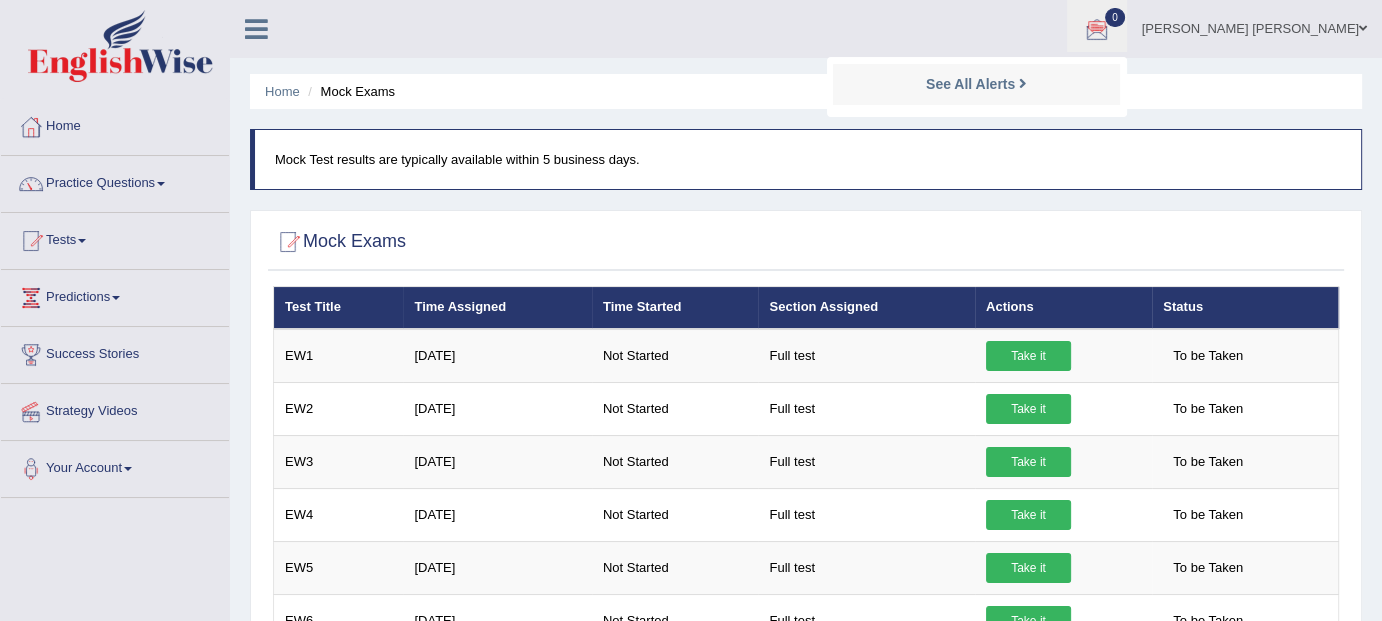 click on "[PERSON_NAME] [PERSON_NAME]" at bounding box center [1254, 26] 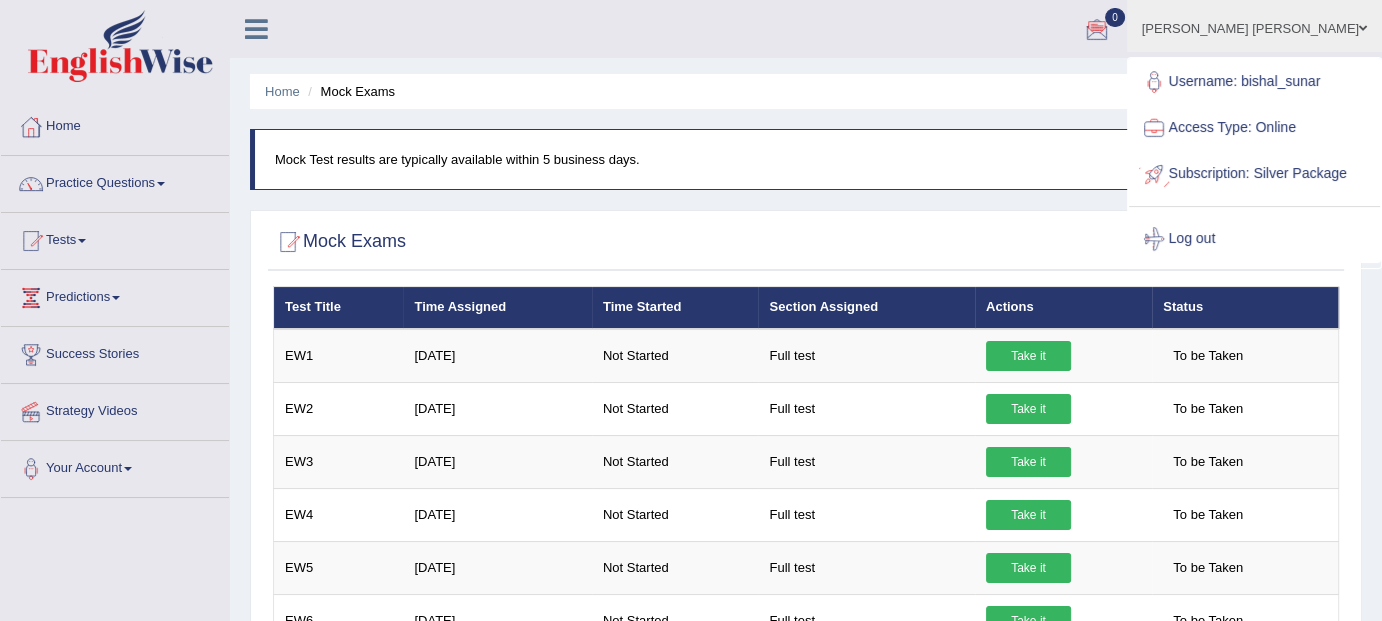 click on "Subscription: Silver Package" at bounding box center (1254, 174) 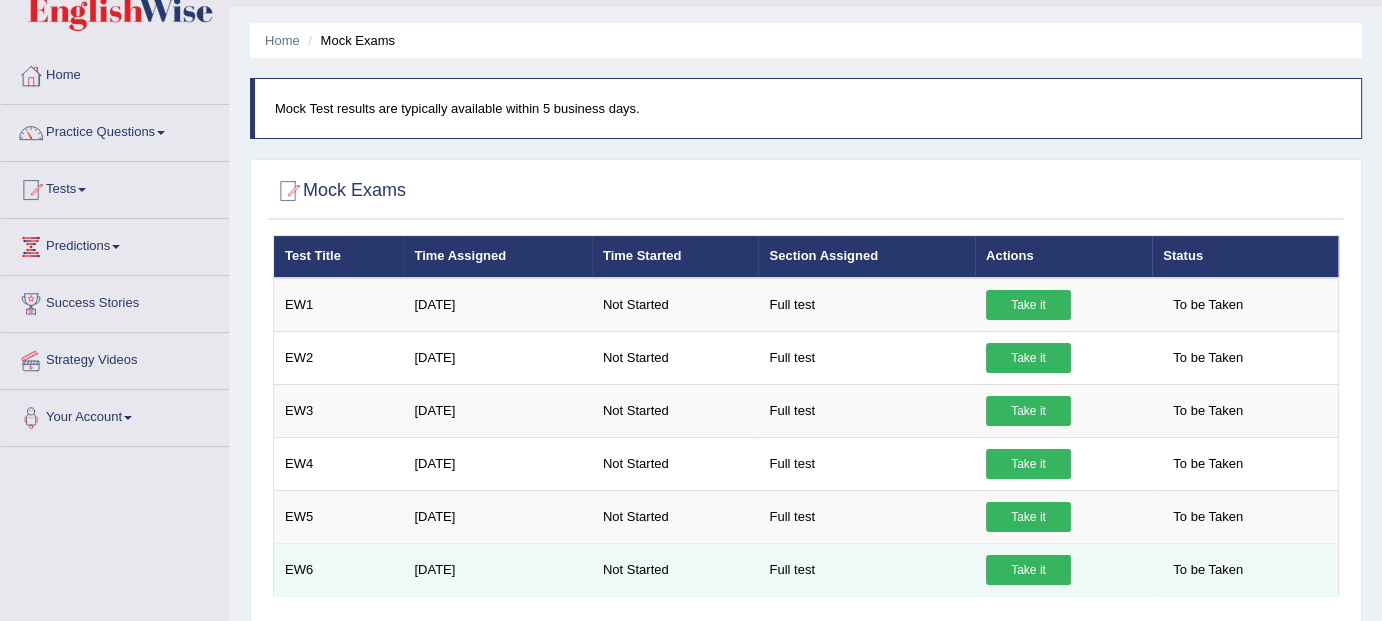 scroll, scrollTop: 52, scrollLeft: 0, axis: vertical 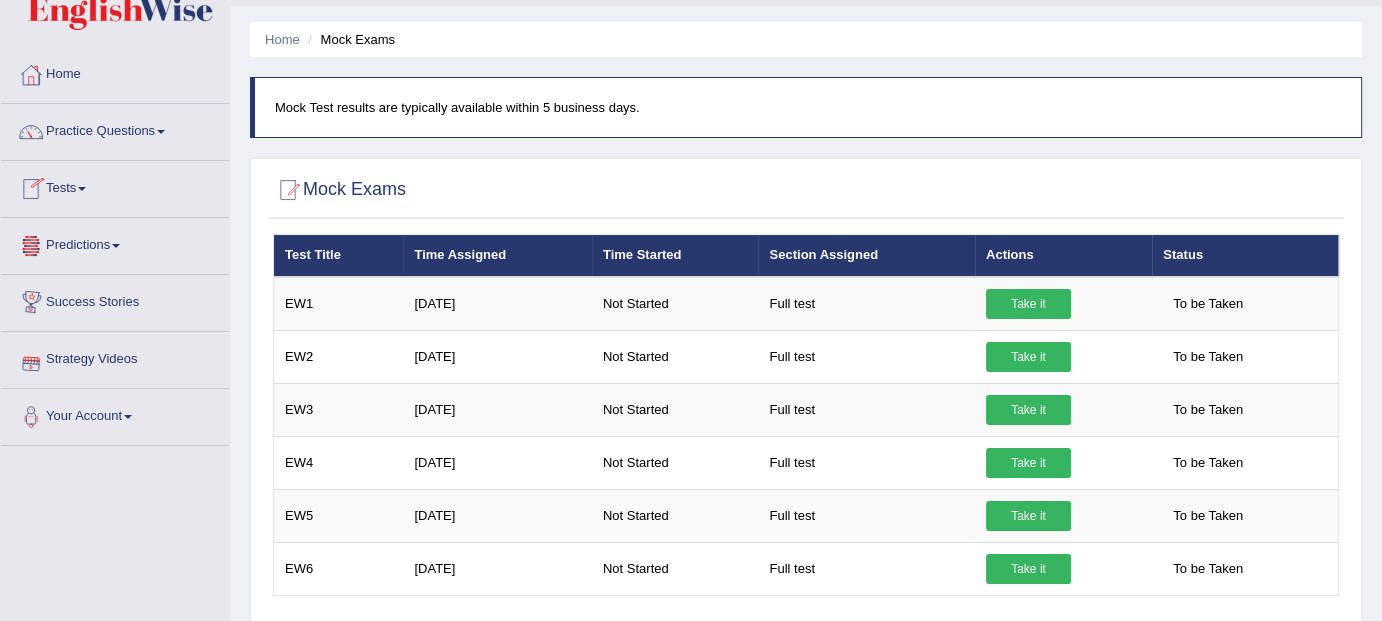 click on "Tests" at bounding box center [115, 186] 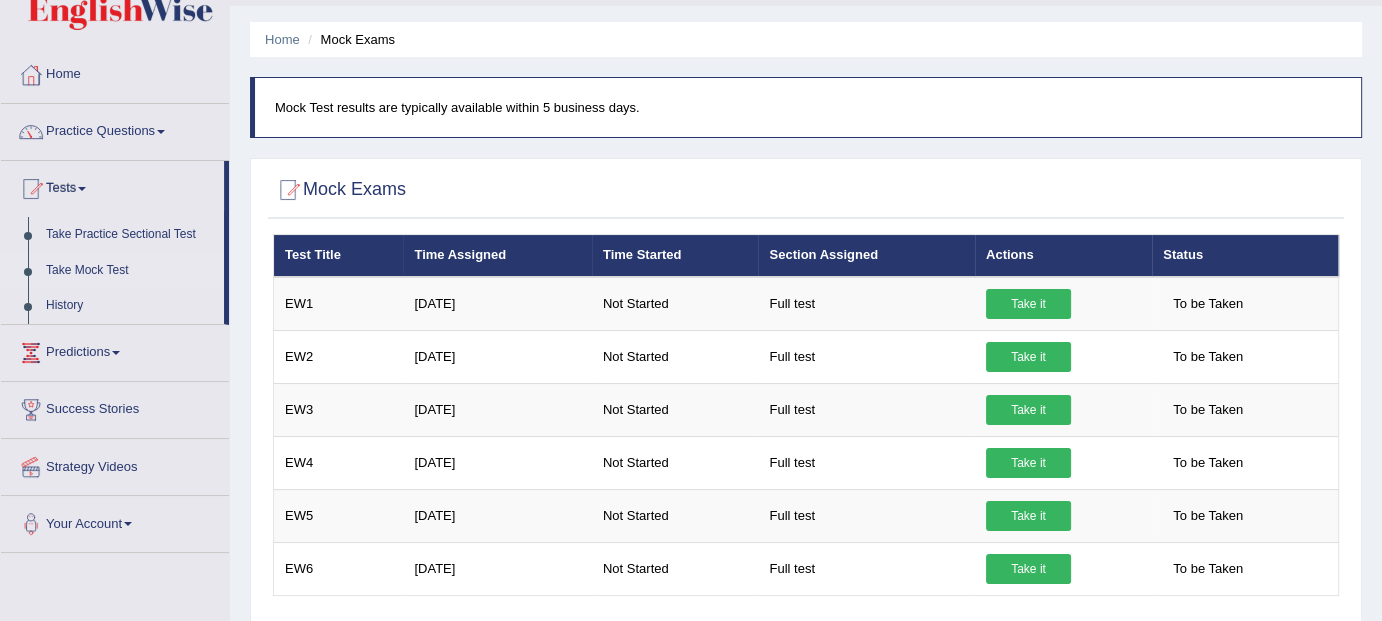 click on "Tests" at bounding box center (112, 186) 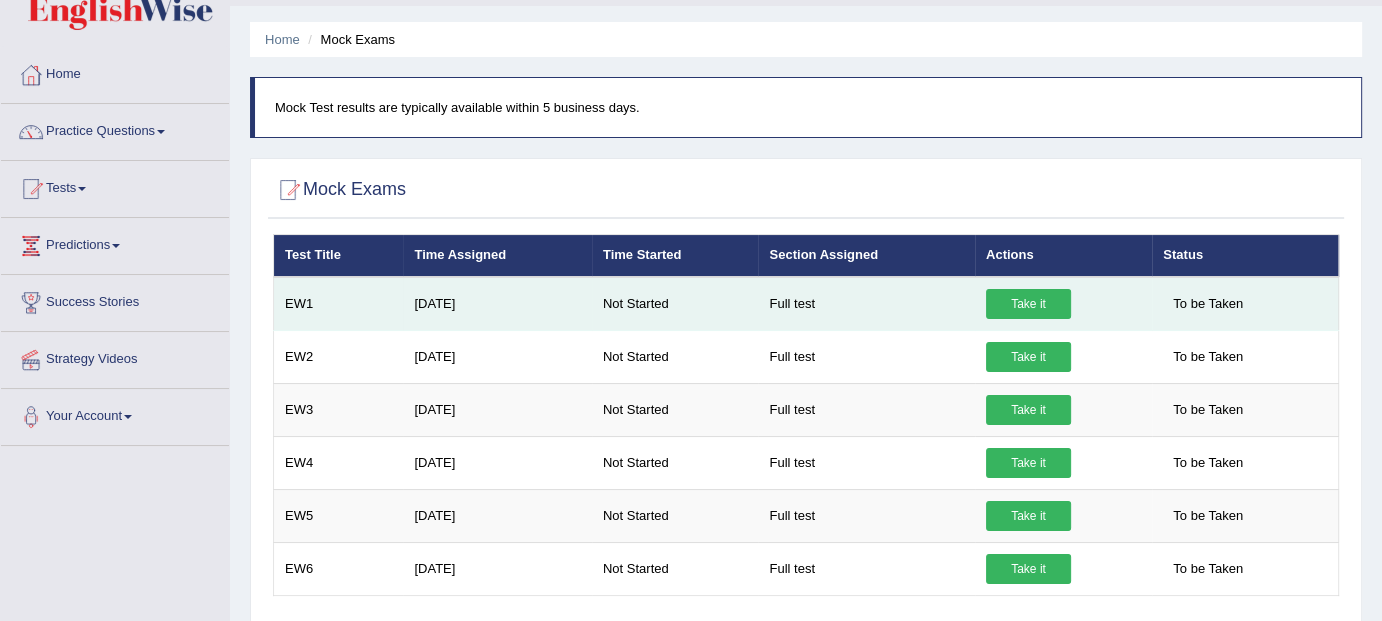 click on "Full test" at bounding box center [866, 304] 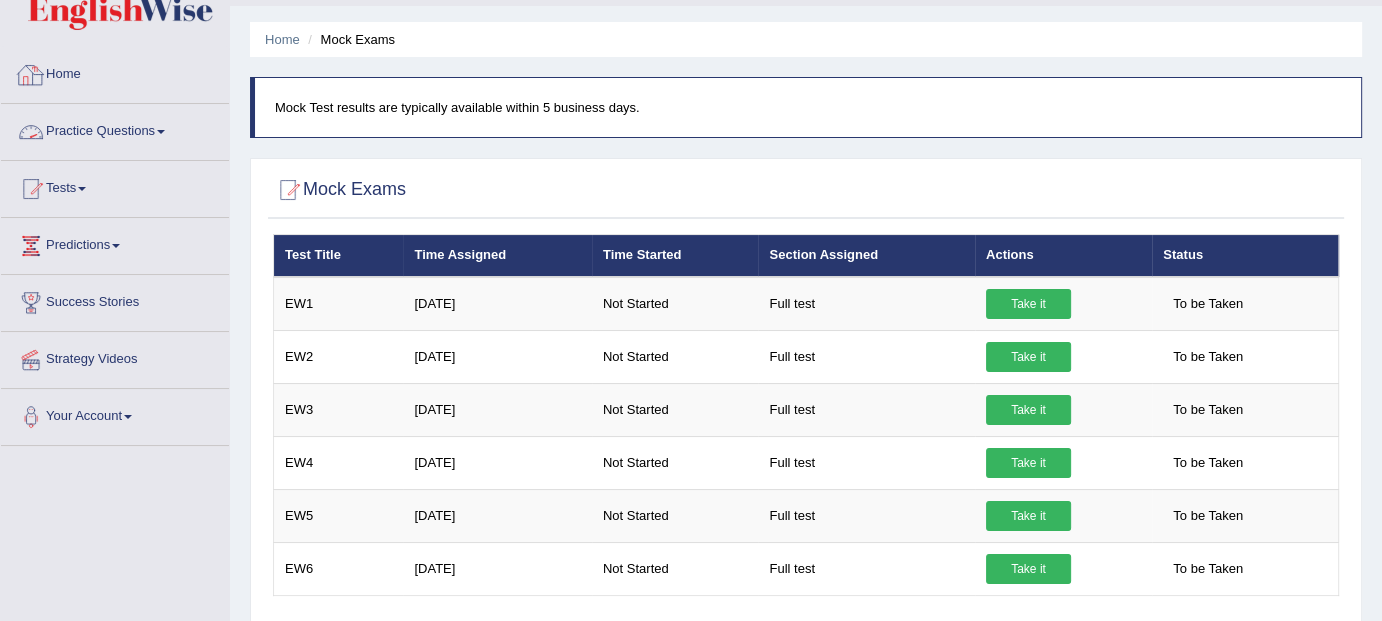 click on "Practice Questions" at bounding box center [115, 129] 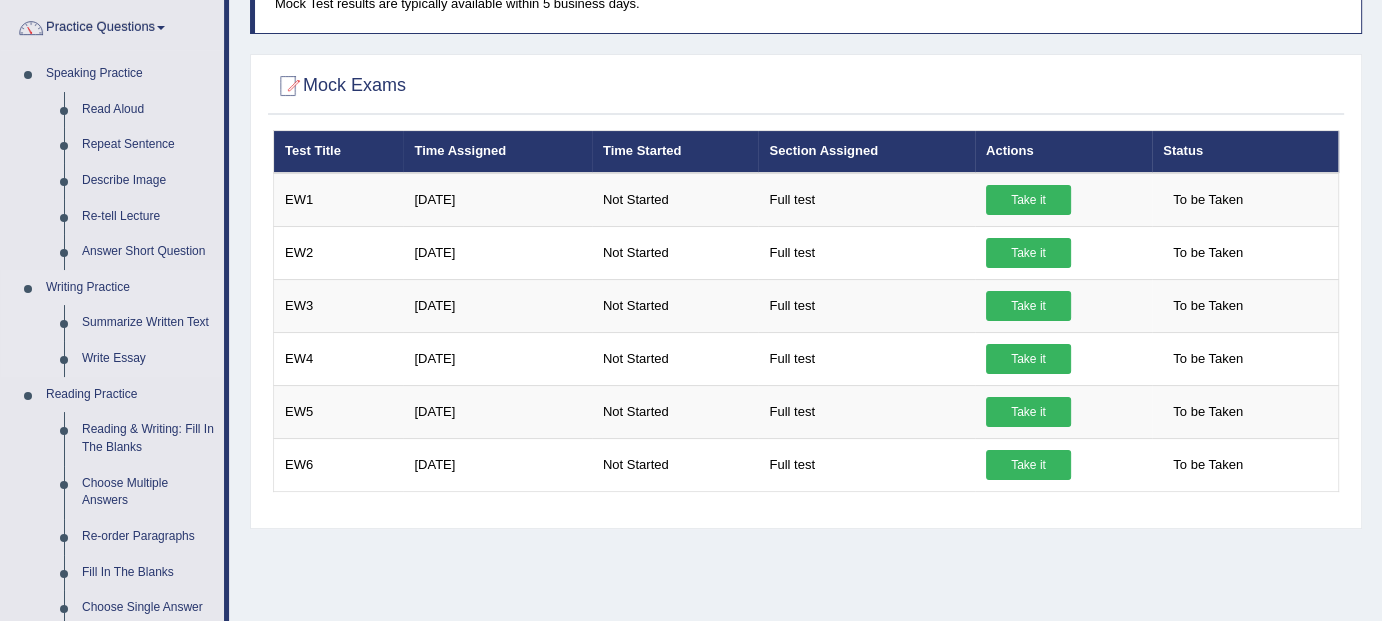 scroll, scrollTop: 0, scrollLeft: 0, axis: both 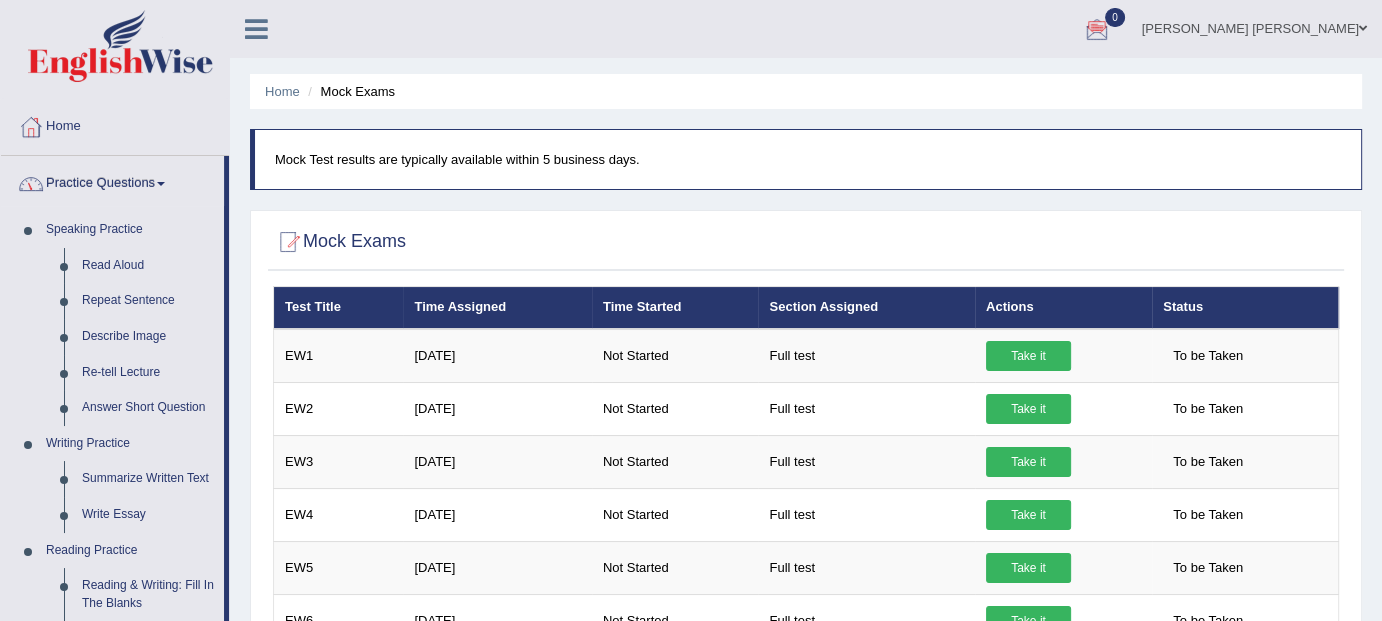 click on "Practice Questions" at bounding box center [112, 181] 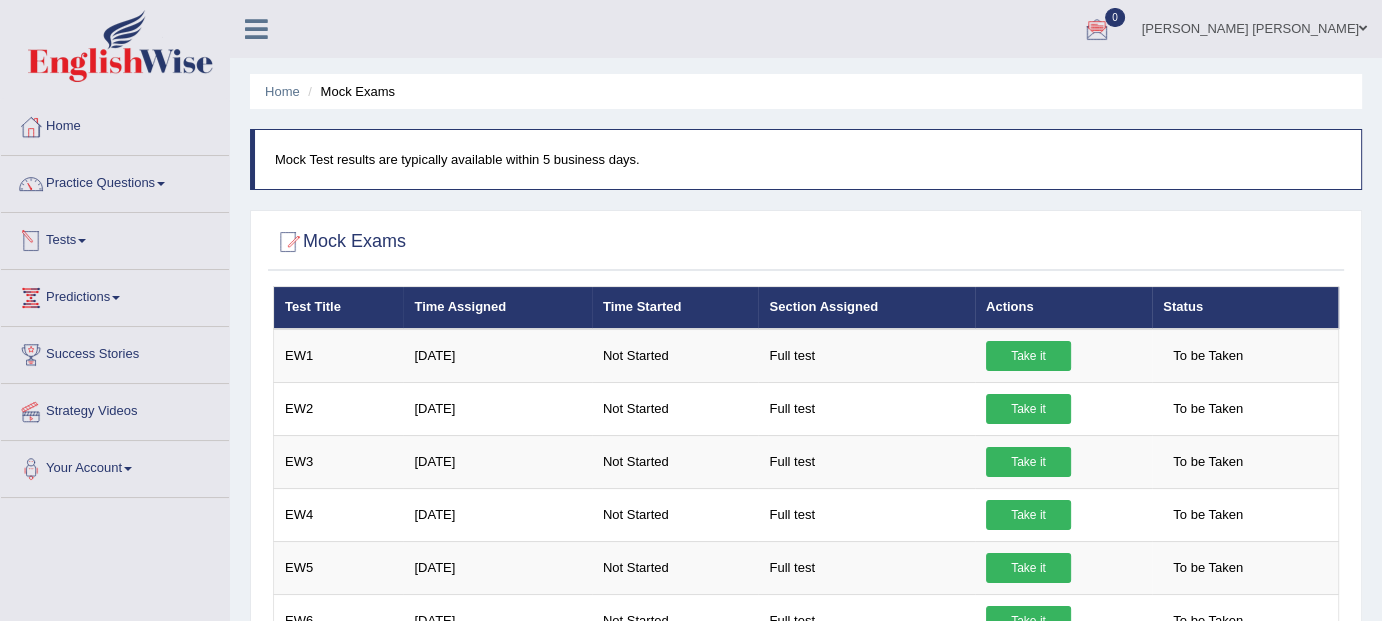 click on "Tests" at bounding box center (115, 238) 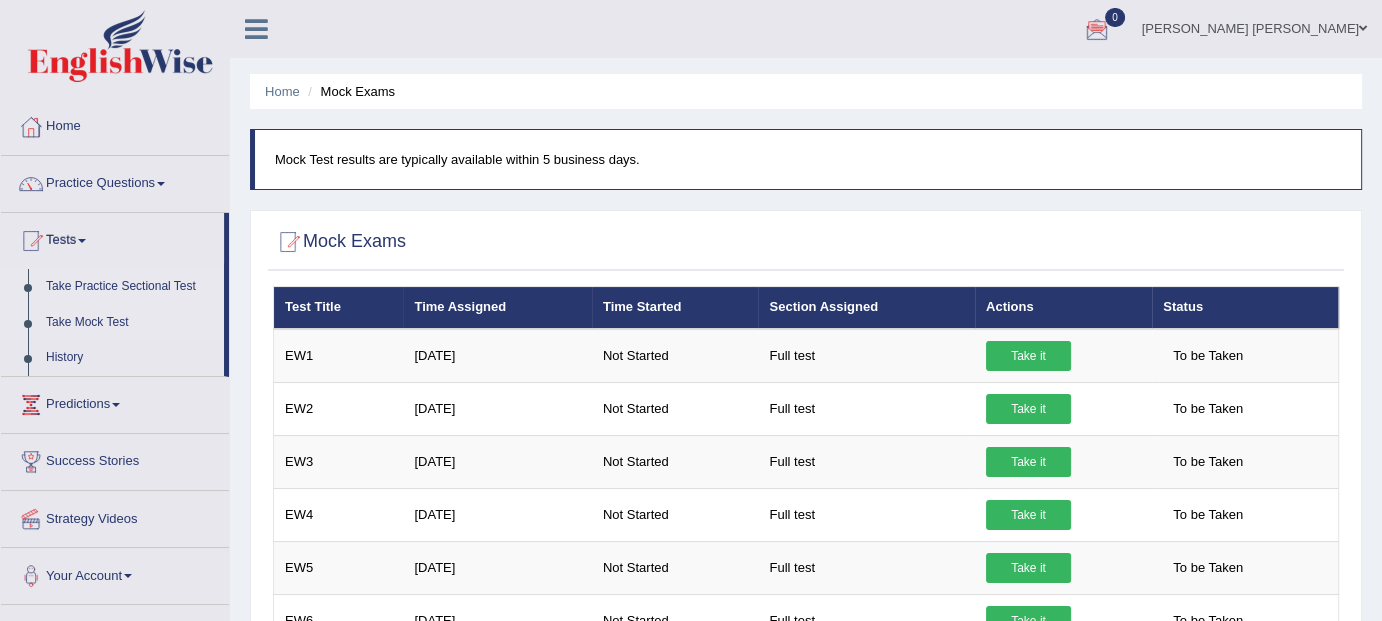 click on "Take Practice Sectional Test" at bounding box center [130, 287] 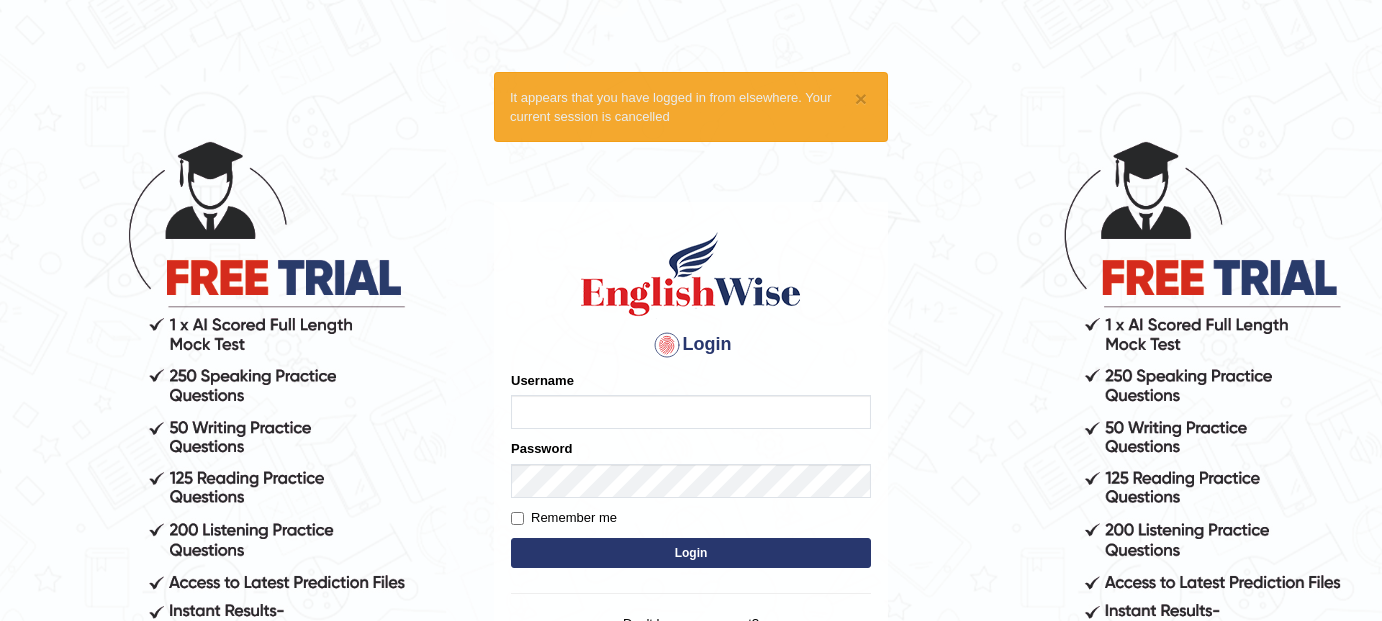 scroll, scrollTop: 0, scrollLeft: 0, axis: both 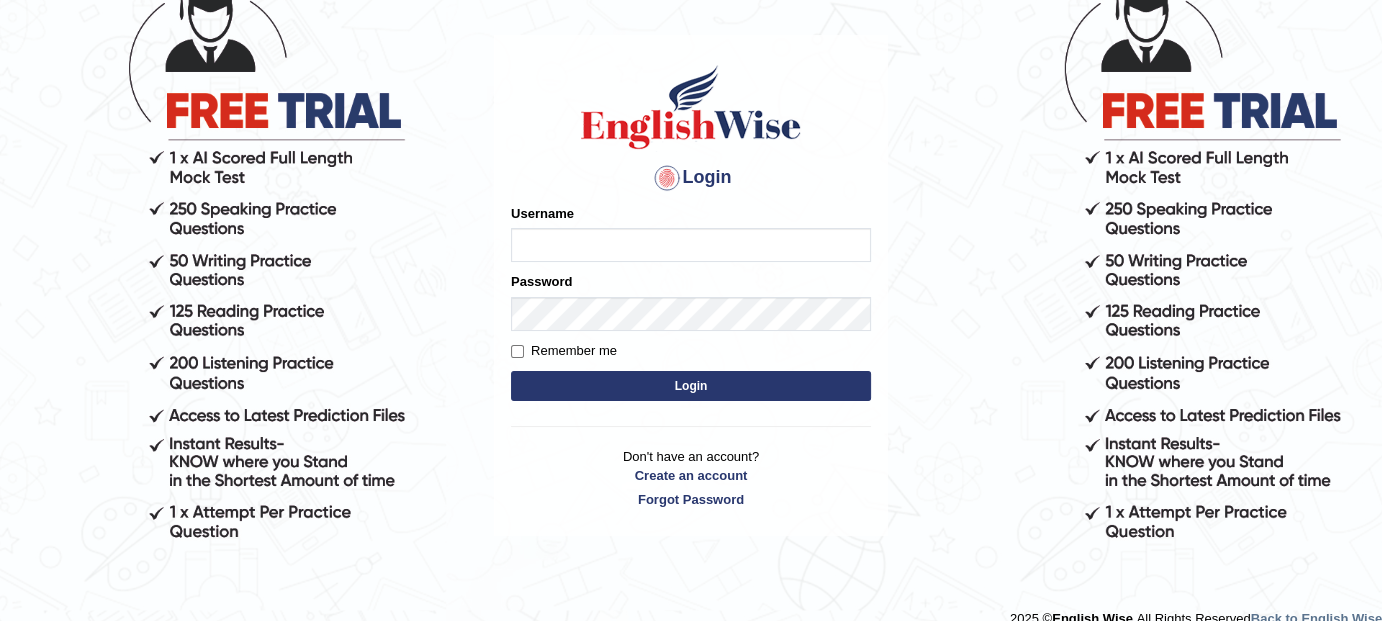 click on "Username" at bounding box center [691, 245] 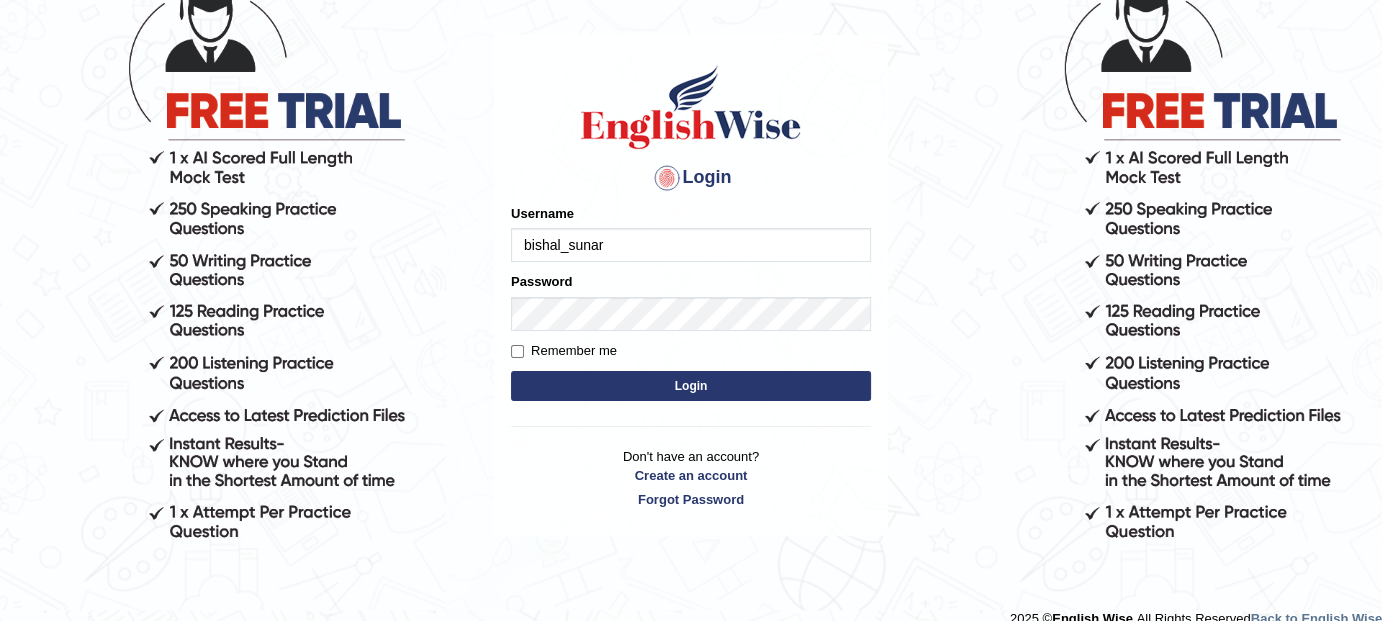 type on "bishal_sunar" 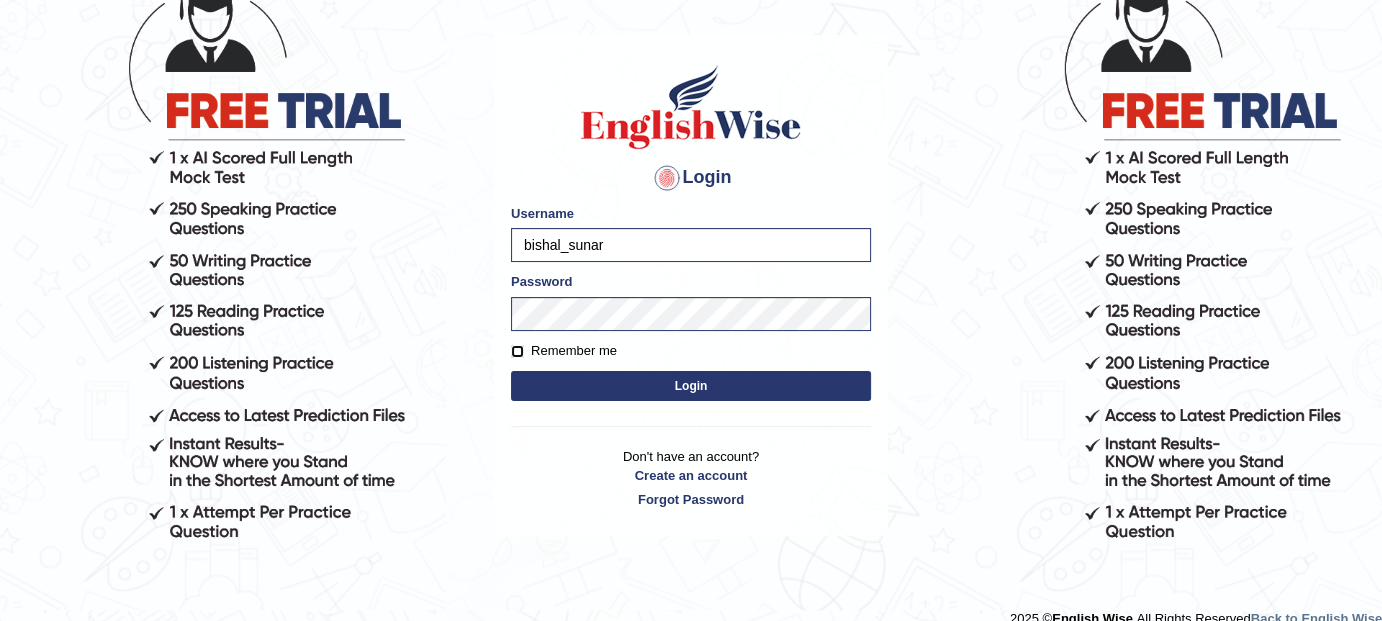 drag, startPoint x: 513, startPoint y: 351, endPoint x: 681, endPoint y: 388, distance: 172.02615 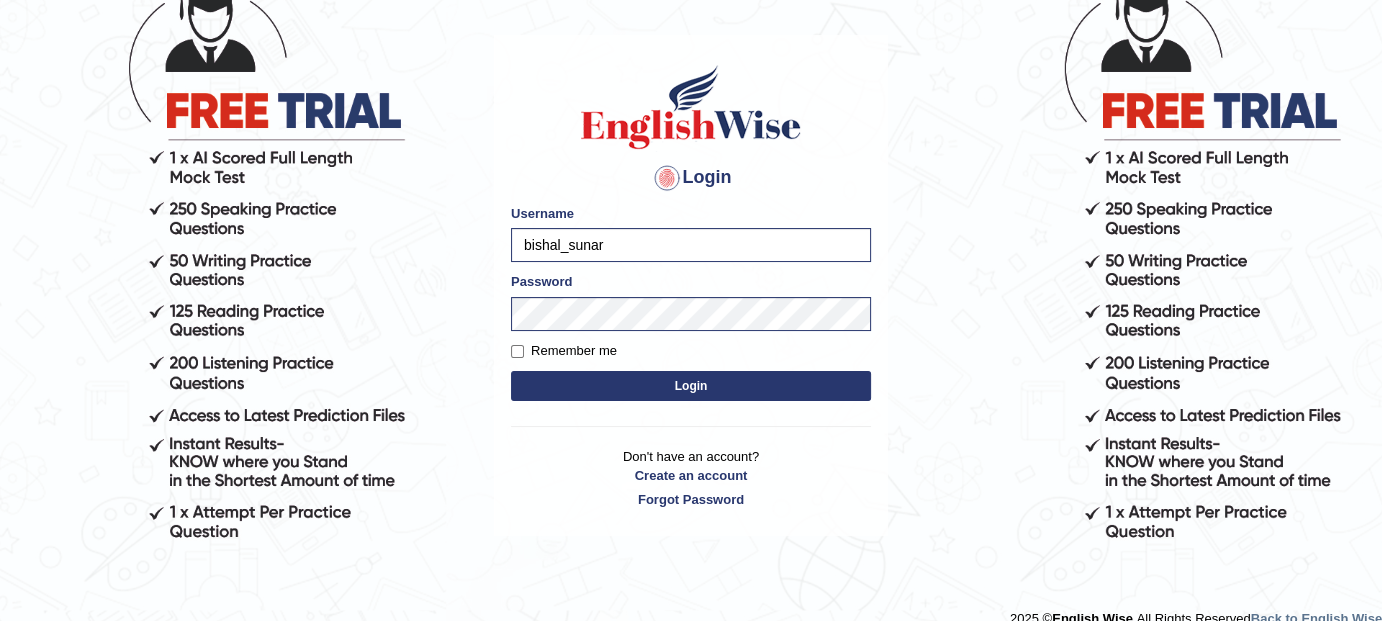 click on "Login" at bounding box center [691, 386] 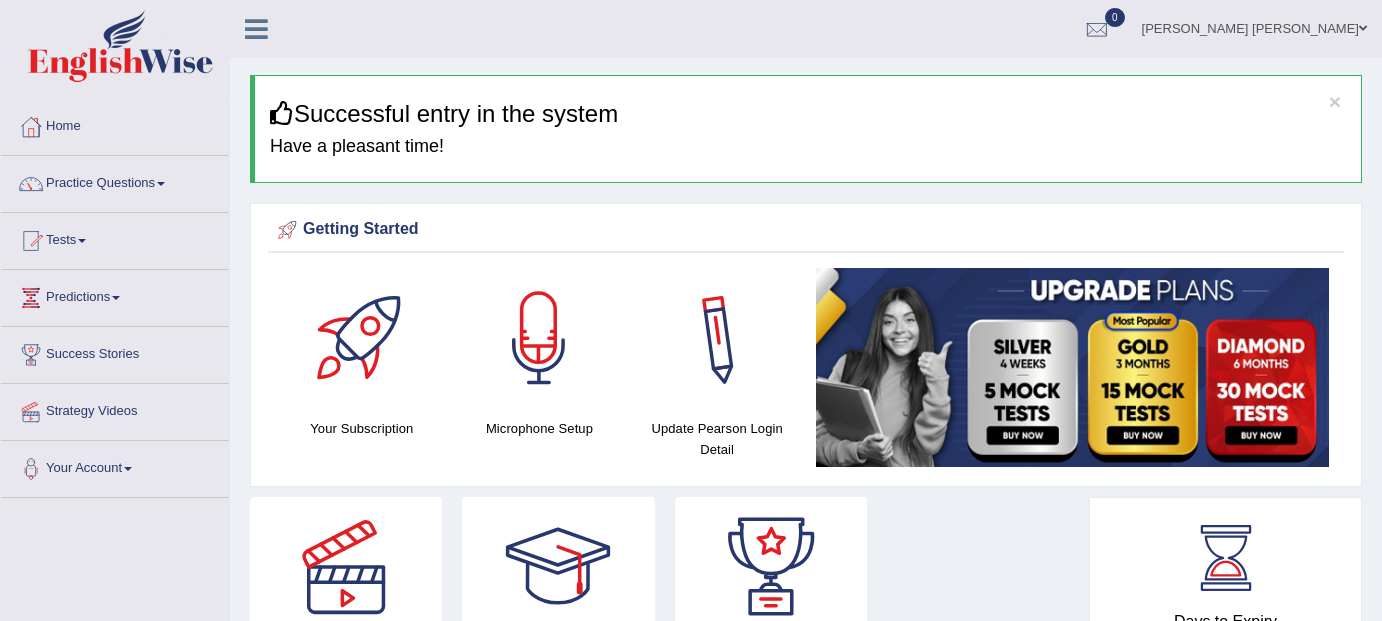 scroll, scrollTop: 0, scrollLeft: 0, axis: both 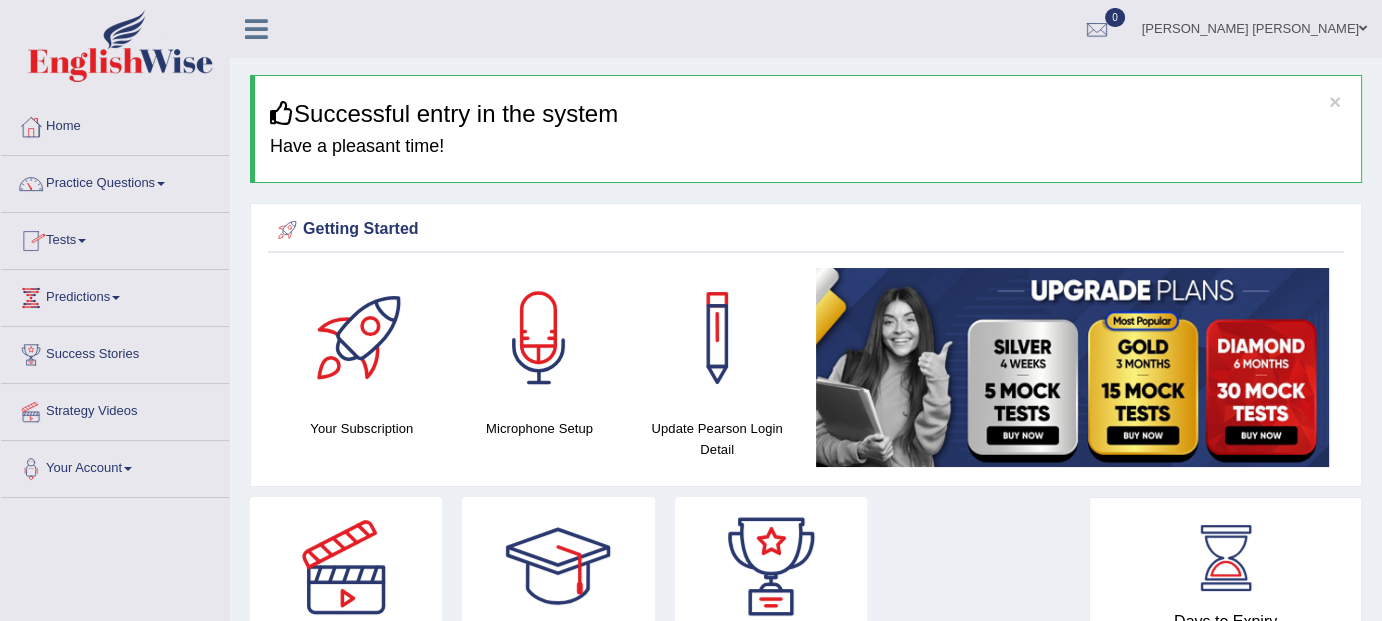 click on "Have a pleasant time!" at bounding box center [808, 147] 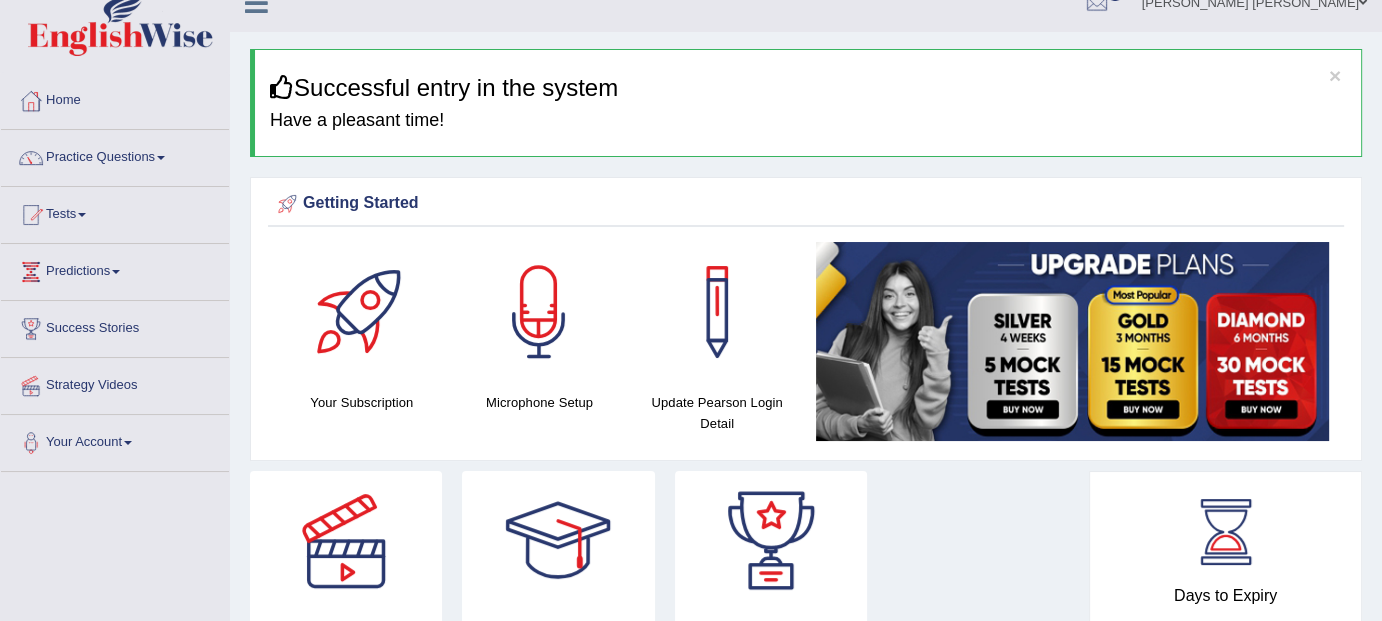 scroll, scrollTop: 0, scrollLeft: 0, axis: both 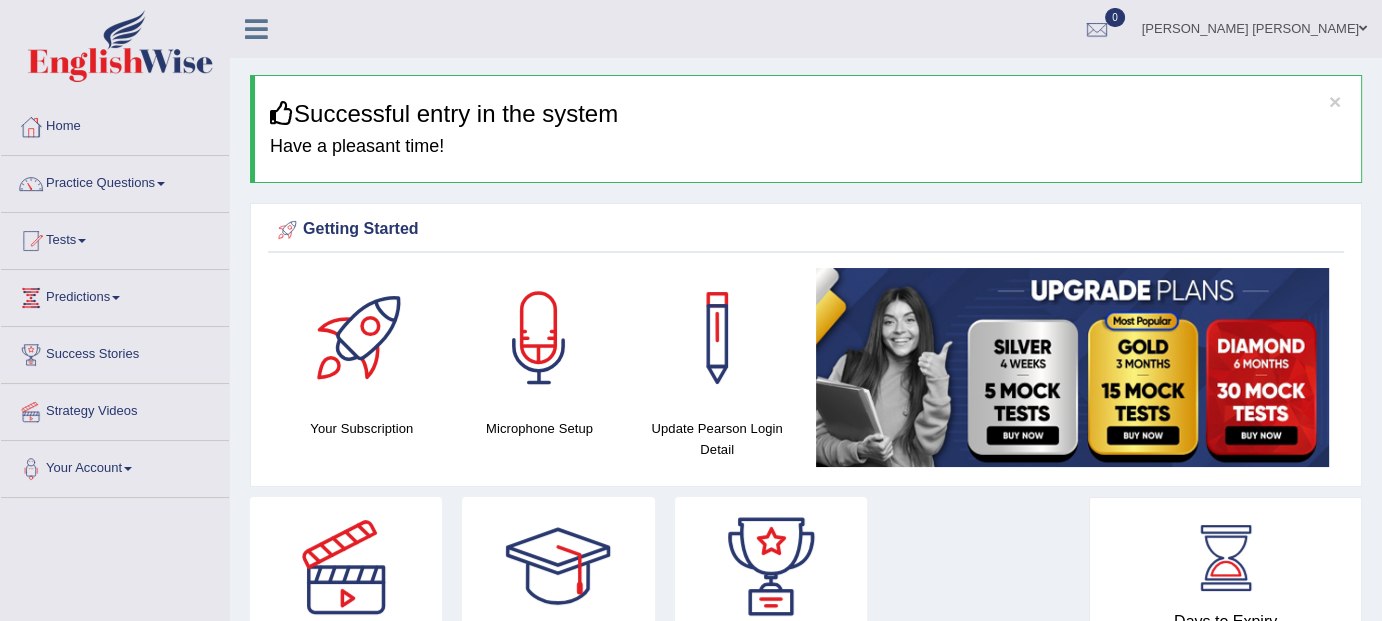click on "×
Successful entry in the system Have a pleasant time!" at bounding box center [806, 129] 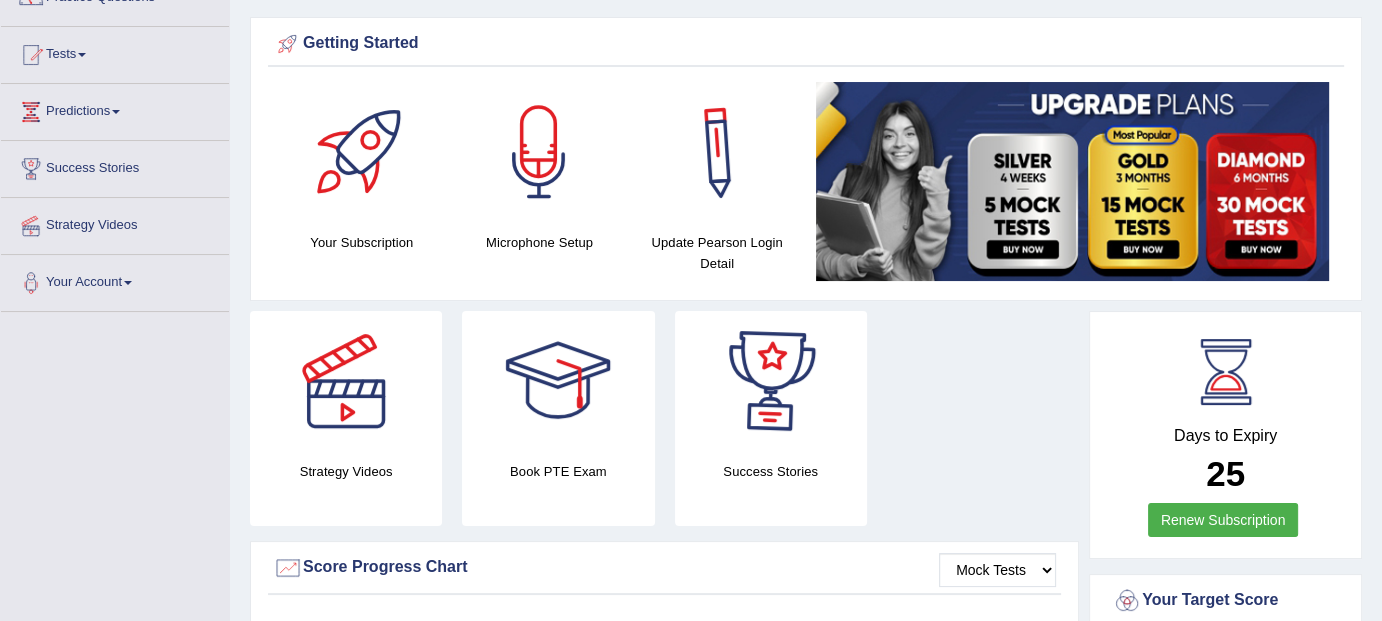 scroll, scrollTop: 0, scrollLeft: 0, axis: both 